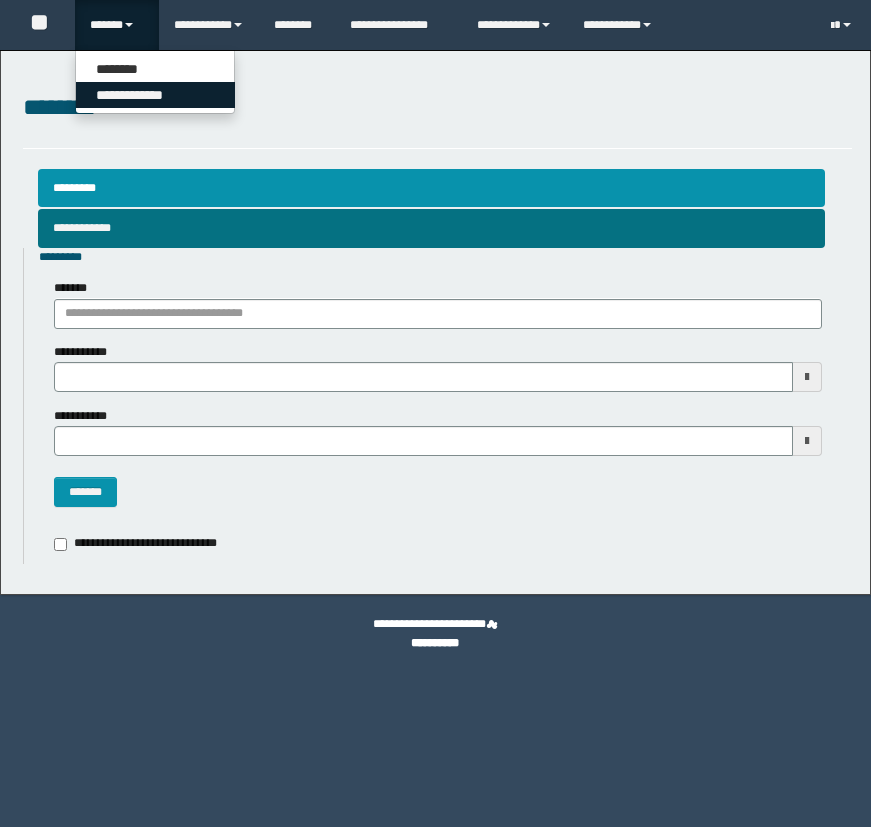 scroll, scrollTop: 0, scrollLeft: 0, axis: both 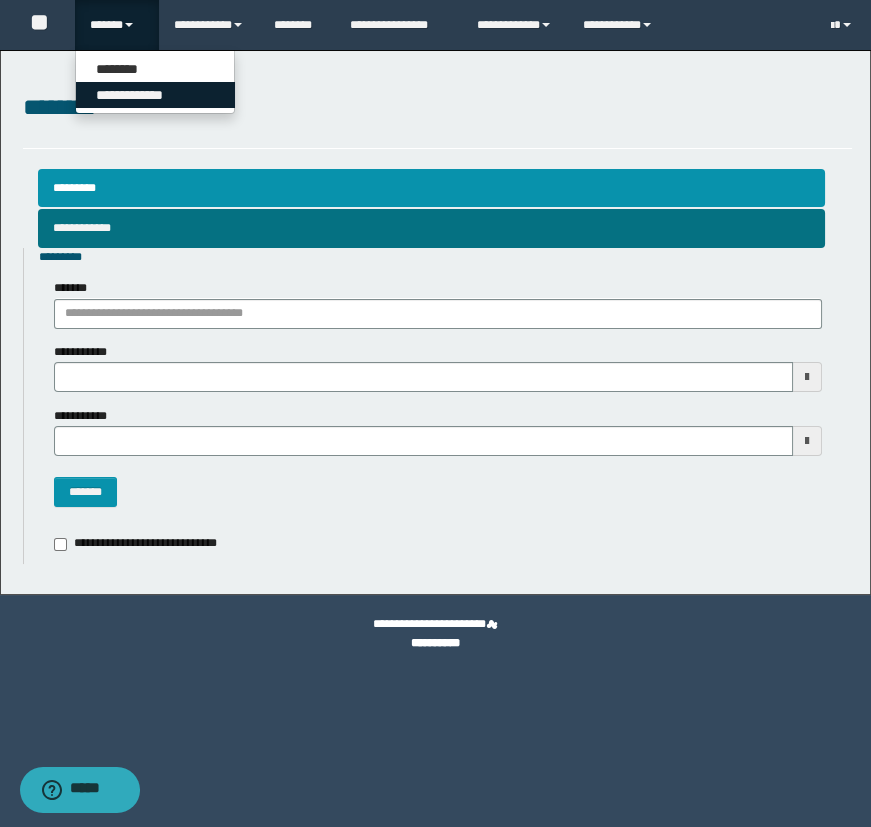 click on "**********" at bounding box center (155, 95) 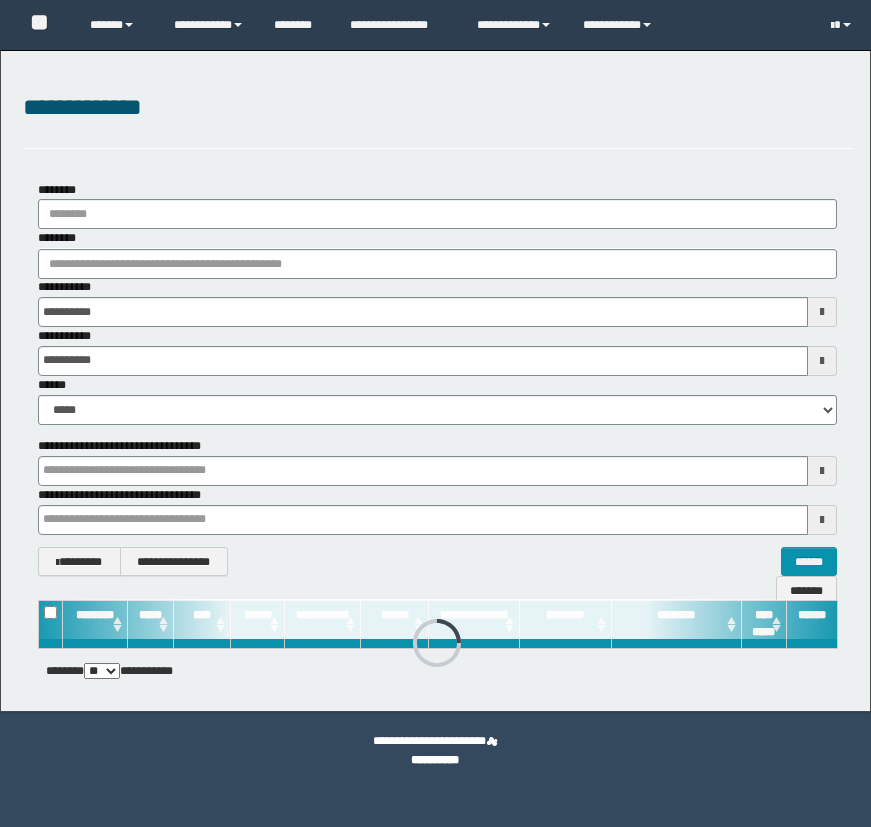 scroll, scrollTop: 0, scrollLeft: 0, axis: both 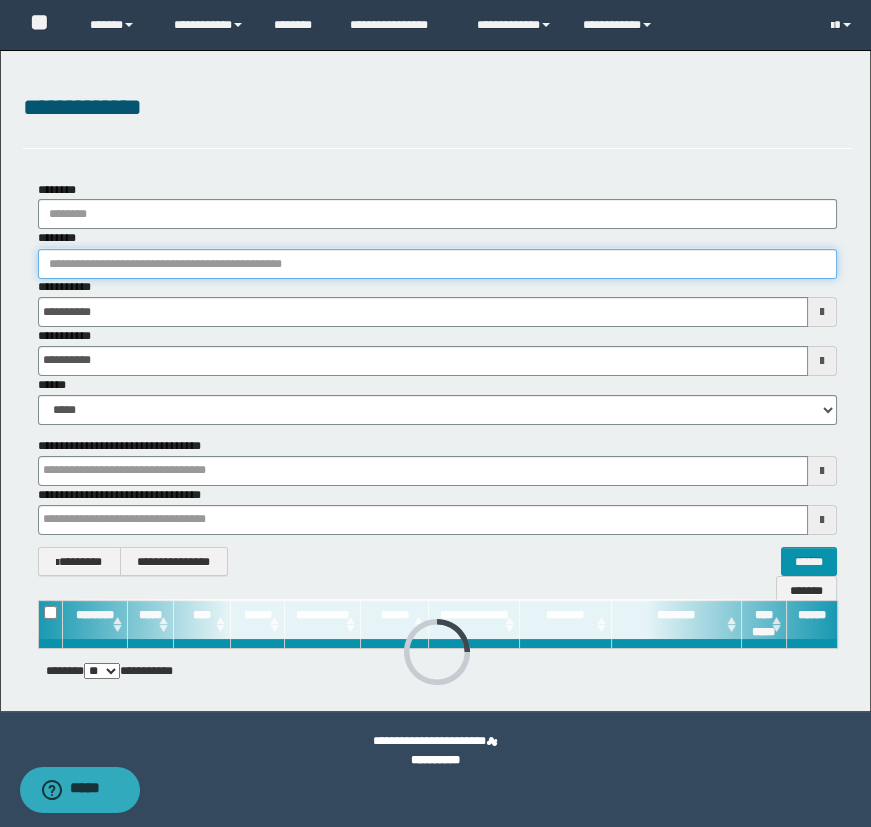 click on "********" at bounding box center (438, 264) 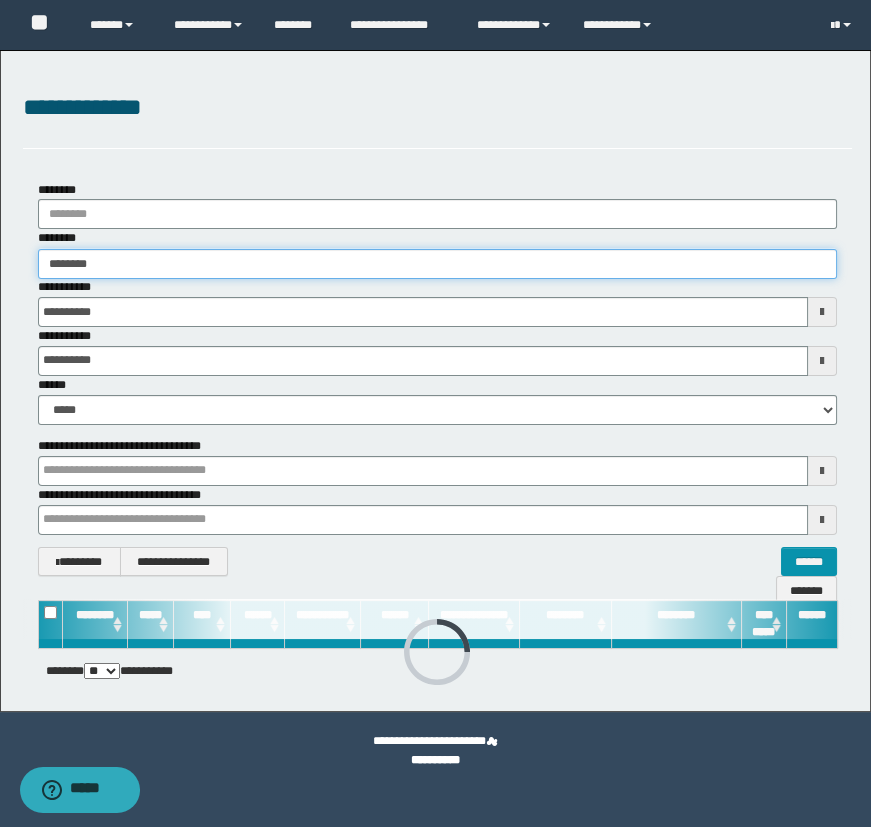 type on "********" 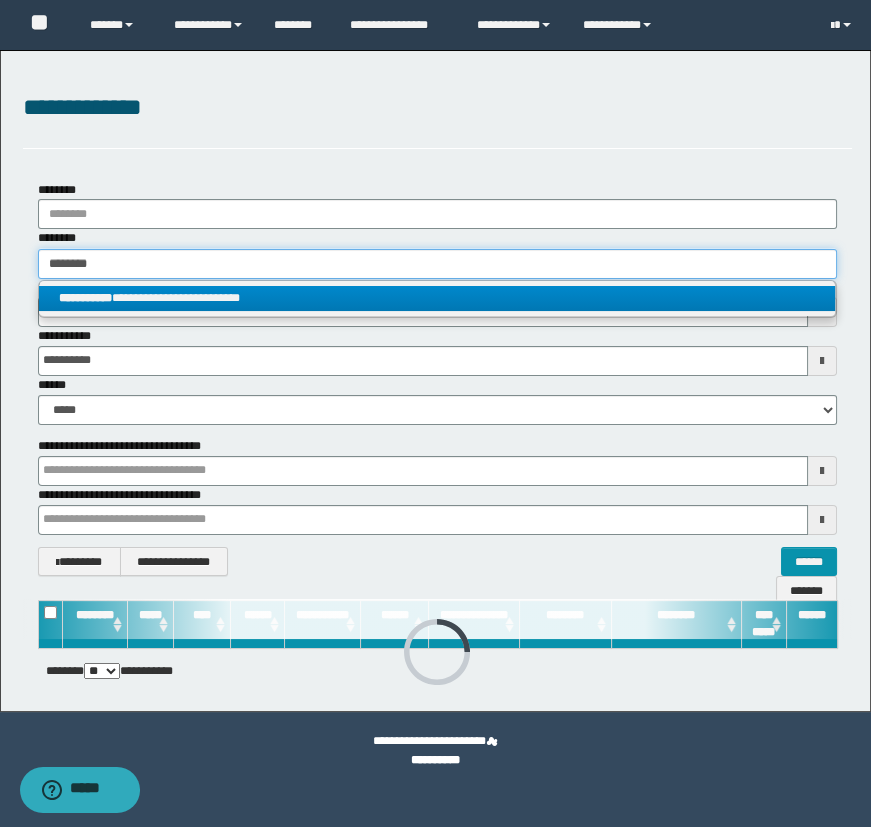 type on "********" 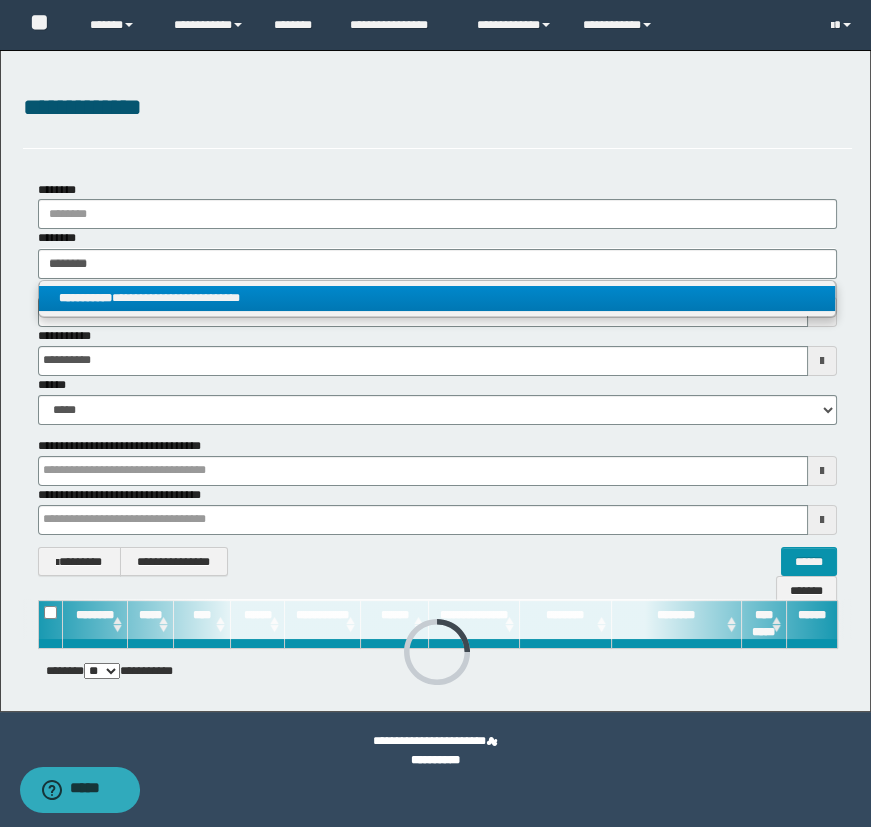 click on "**********" at bounding box center (437, 298) 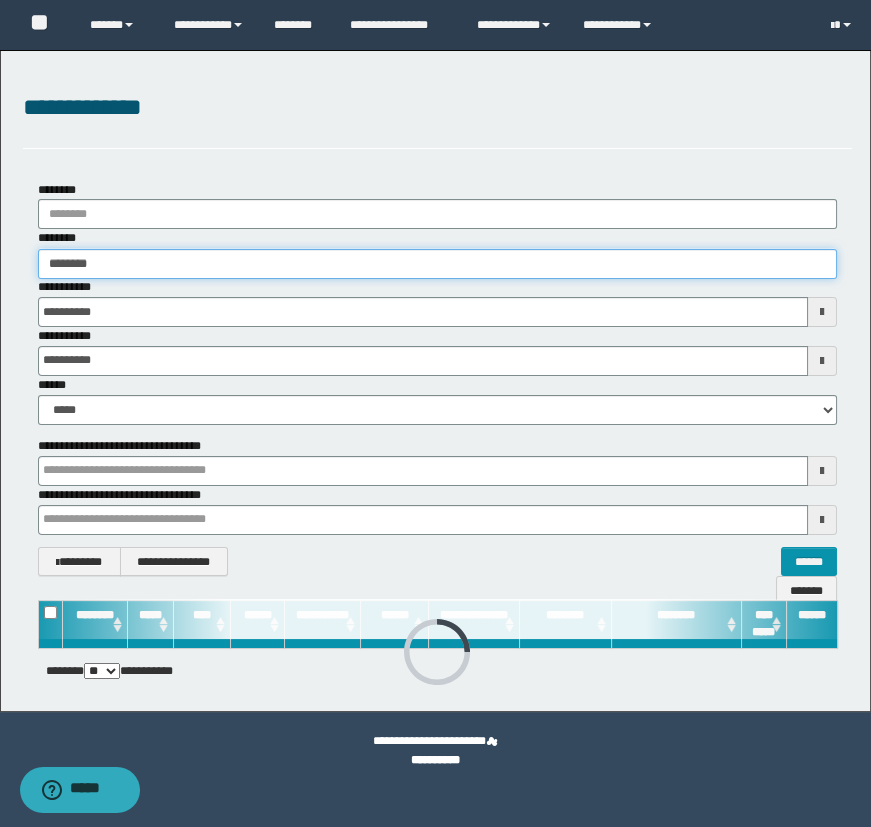 type 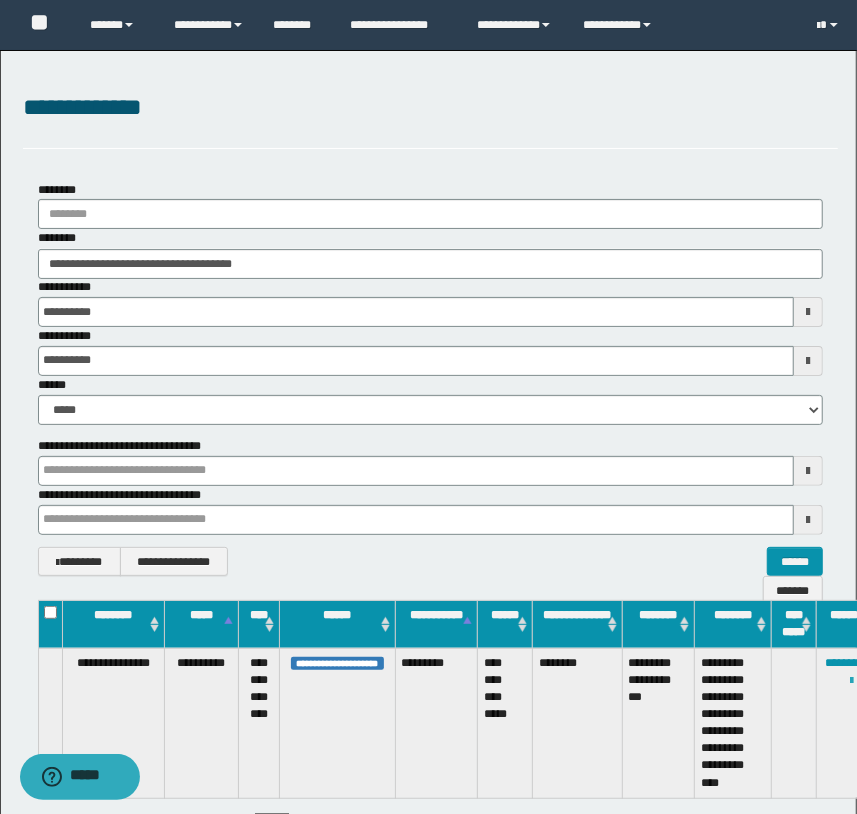 click at bounding box center (851, 681) 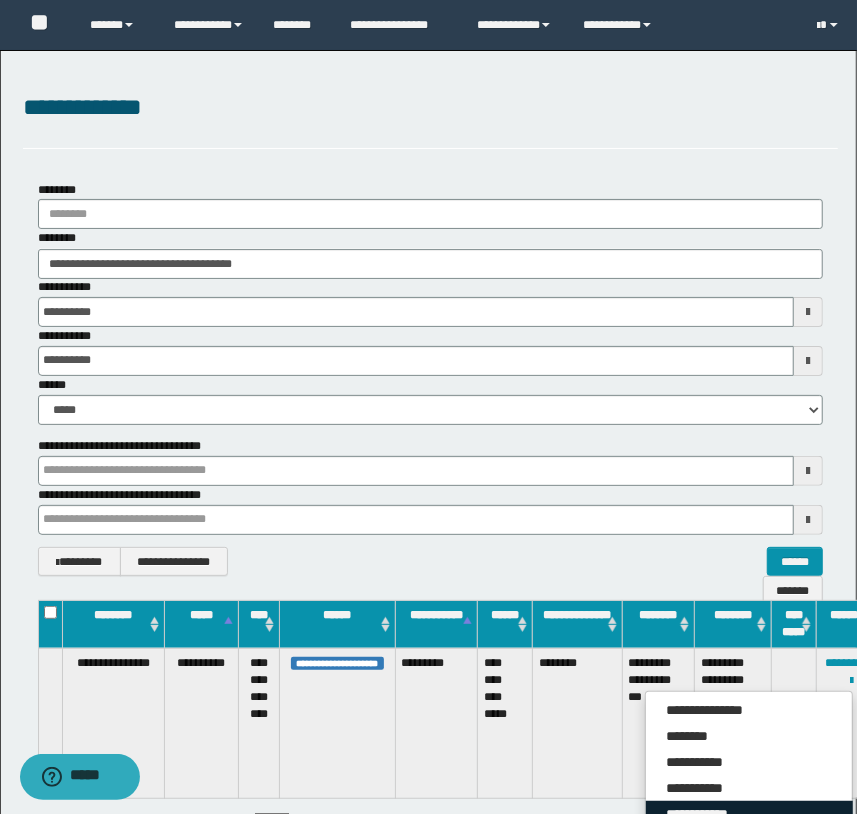 click on "**********" at bounding box center [749, 814] 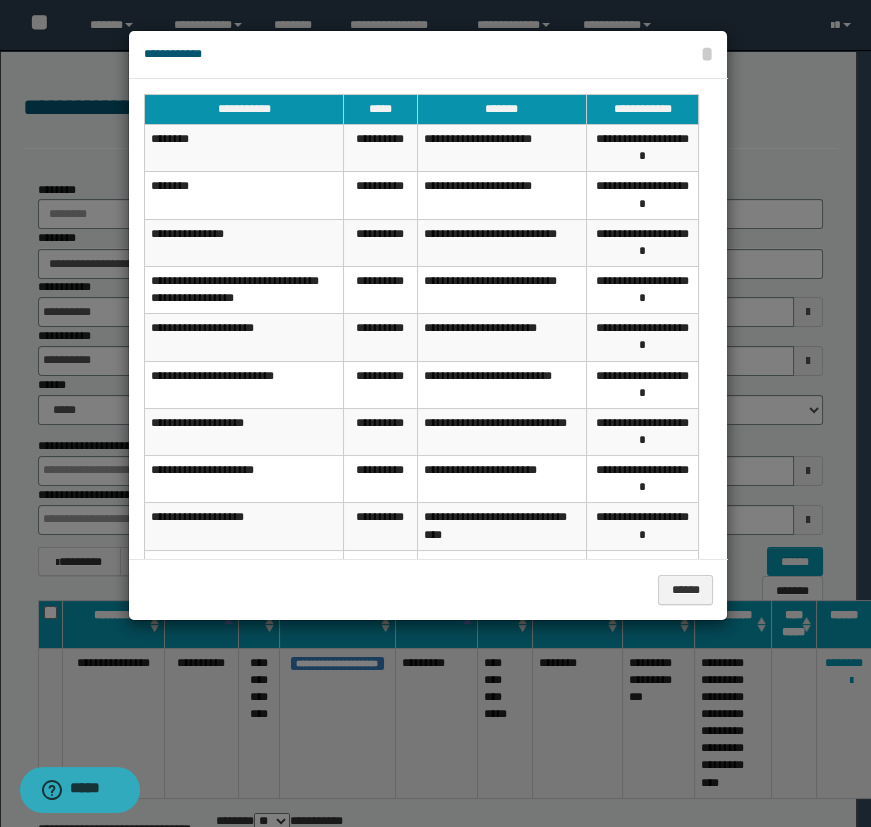 scroll, scrollTop: 72, scrollLeft: 0, axis: vertical 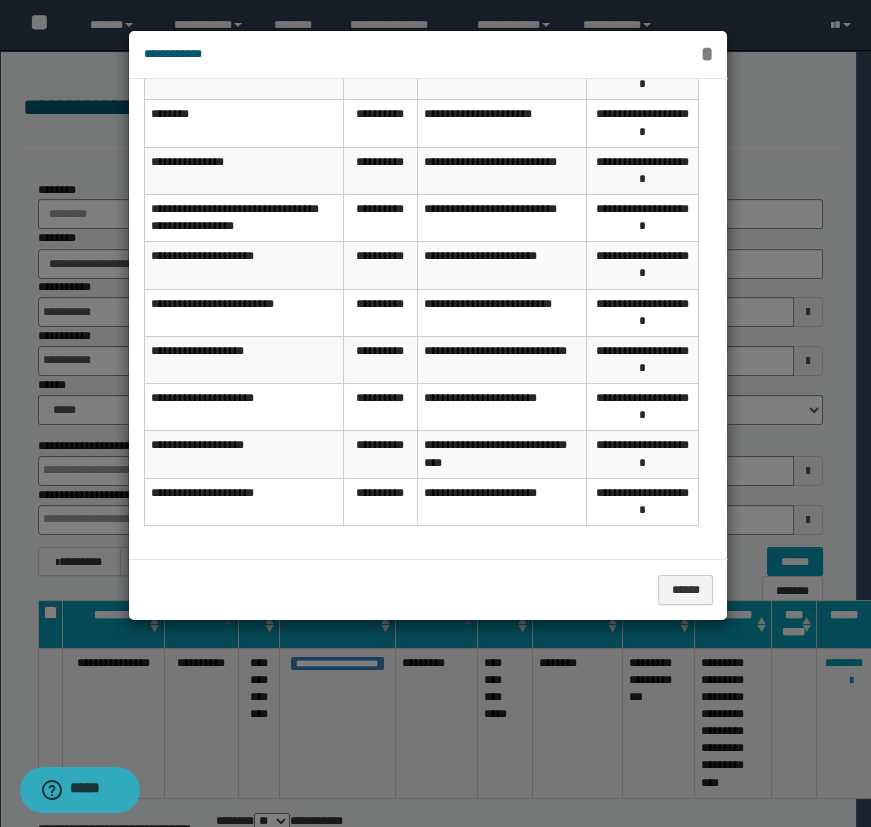click on "*" at bounding box center [707, 54] 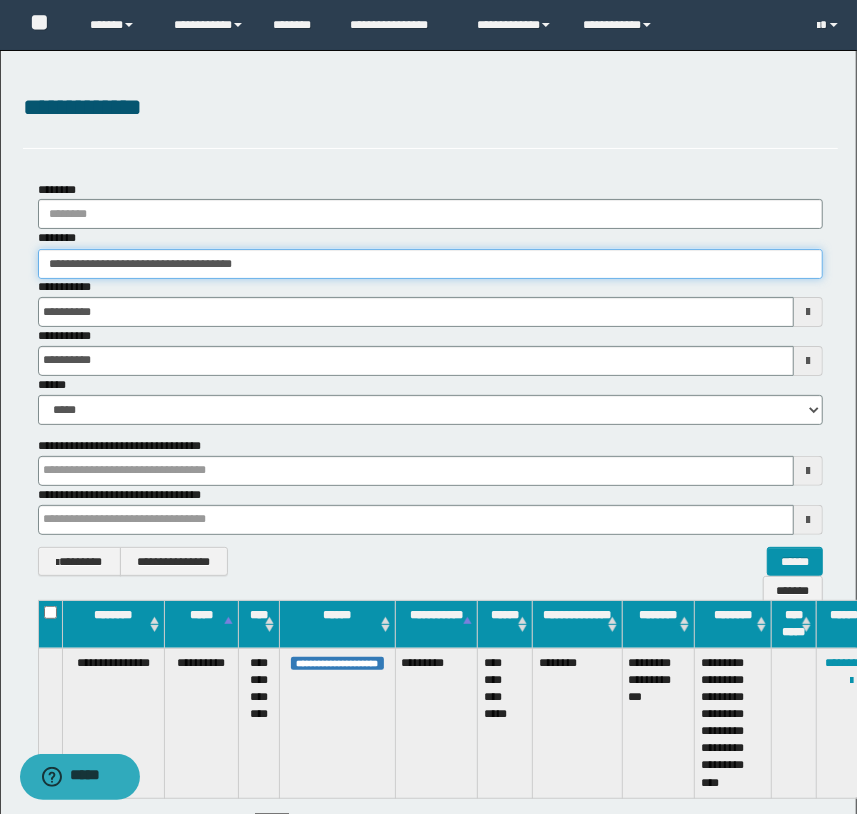 click on "**********" at bounding box center [431, 264] 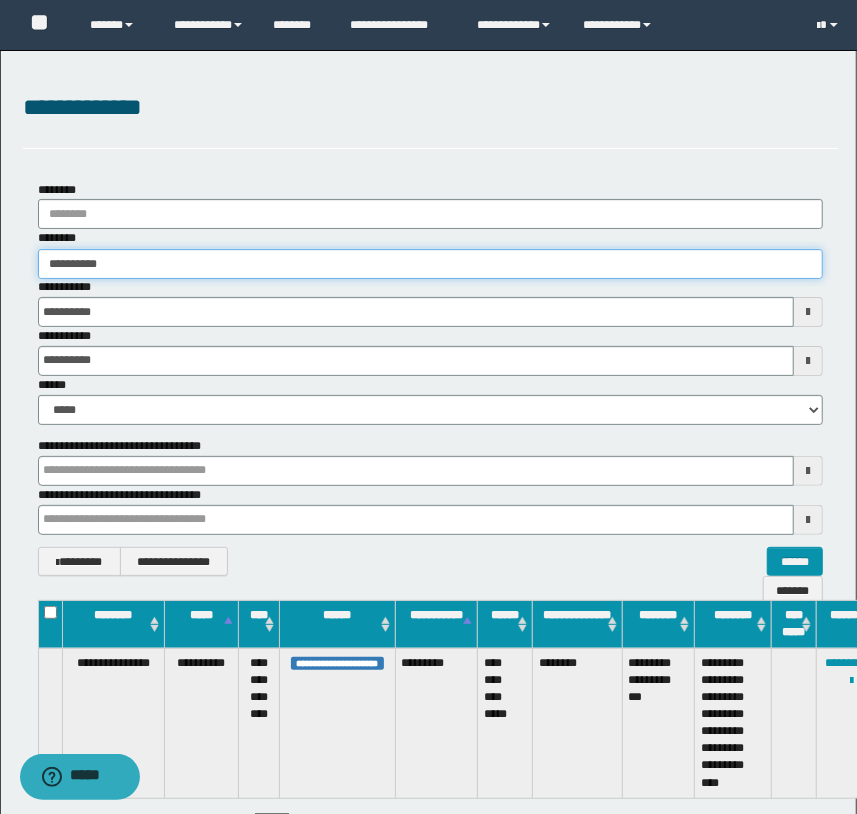 type on "**********" 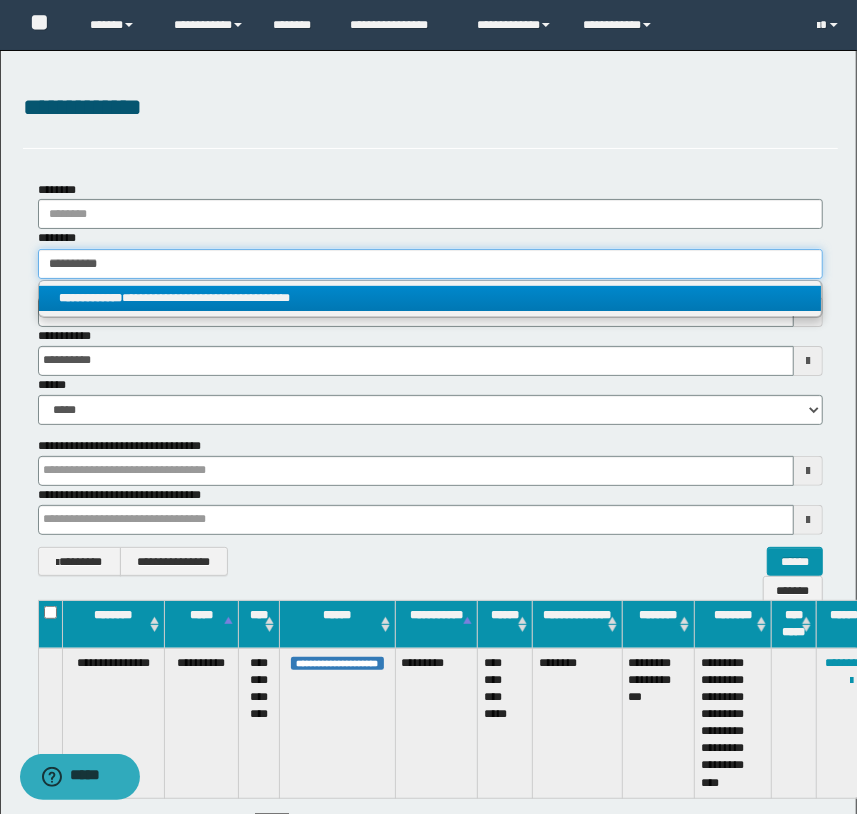 type on "**********" 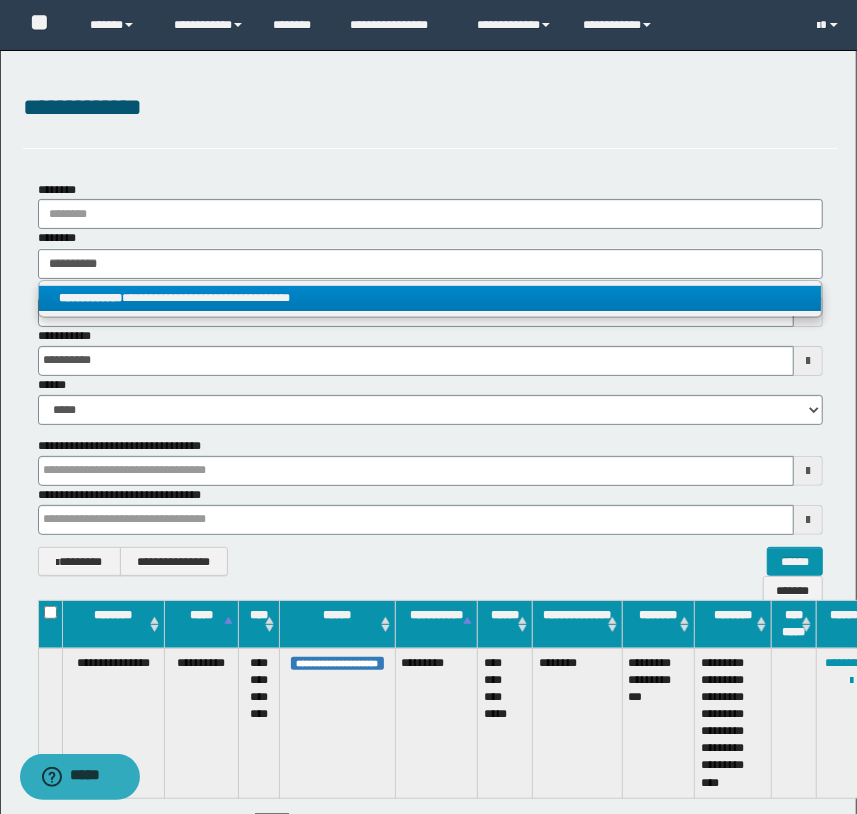 click on "**********" at bounding box center [430, 298] 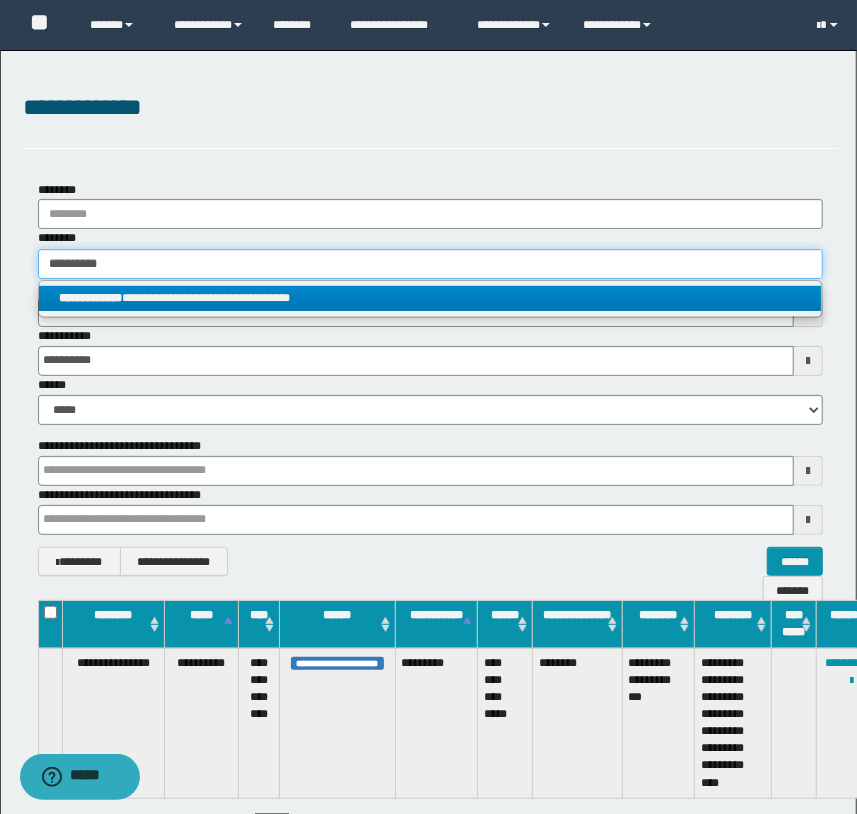type 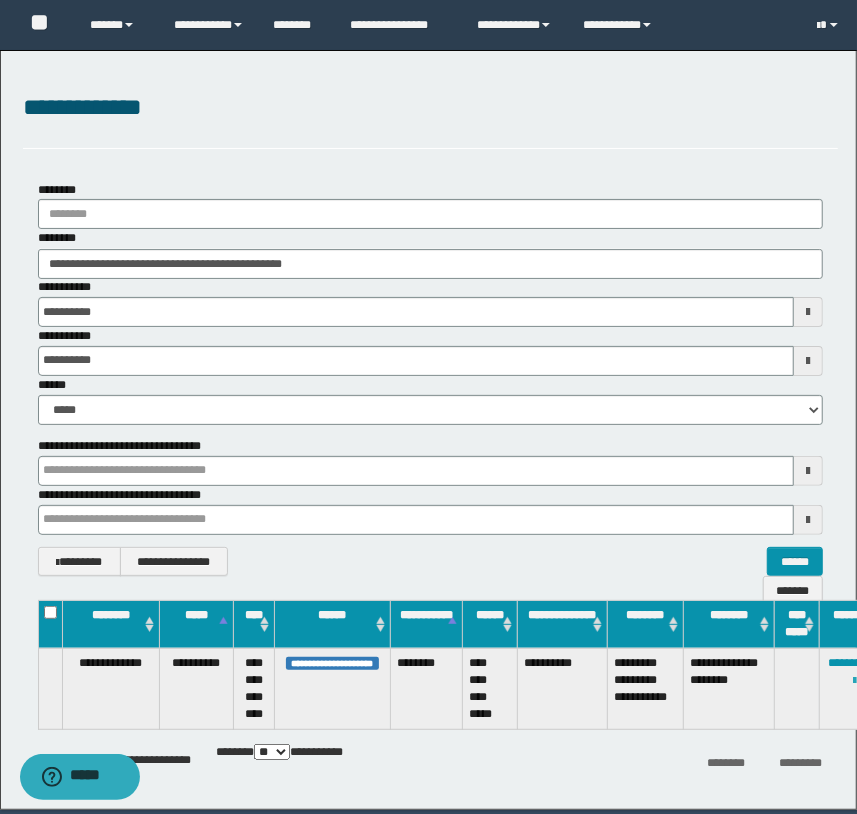 click at bounding box center (854, 681) 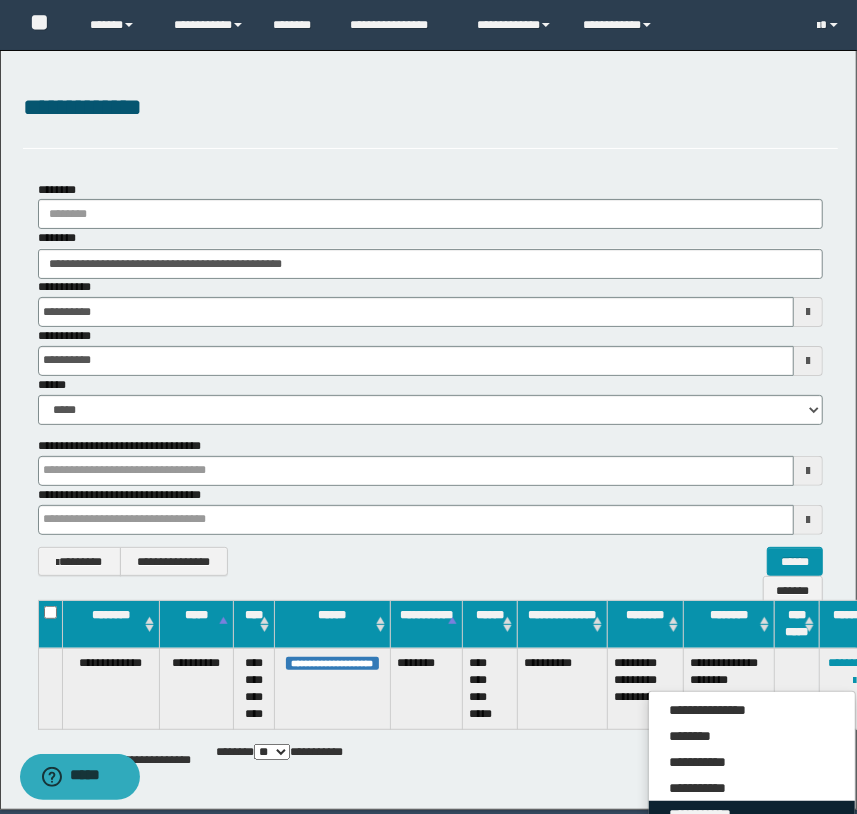 click on "**********" at bounding box center [752, 814] 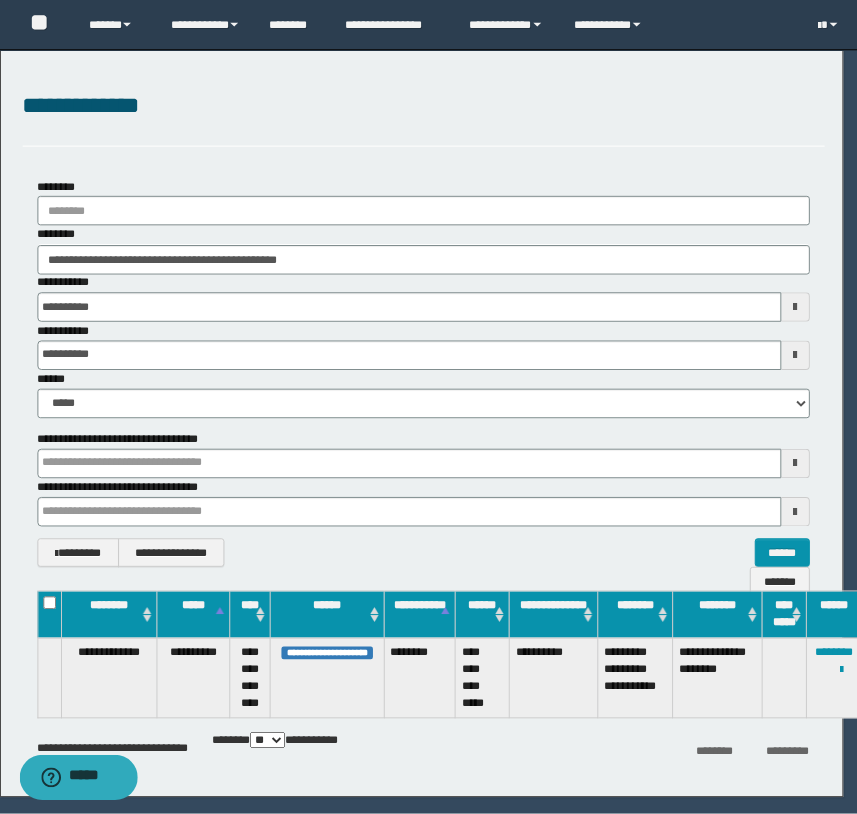 scroll, scrollTop: 0, scrollLeft: 0, axis: both 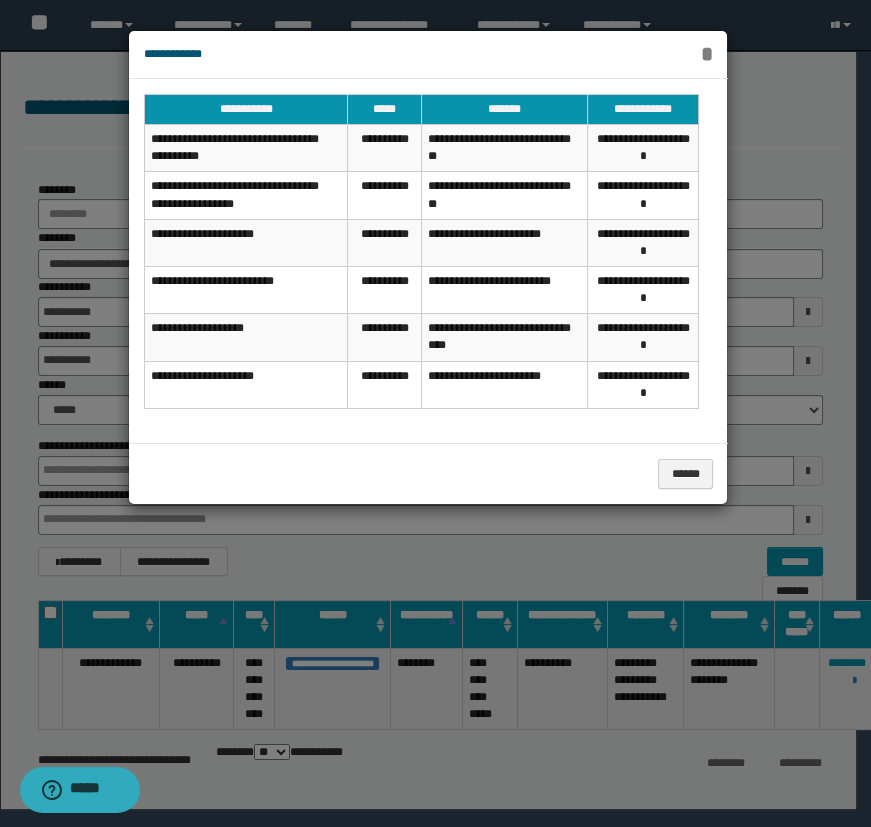 click on "*" at bounding box center (707, 54) 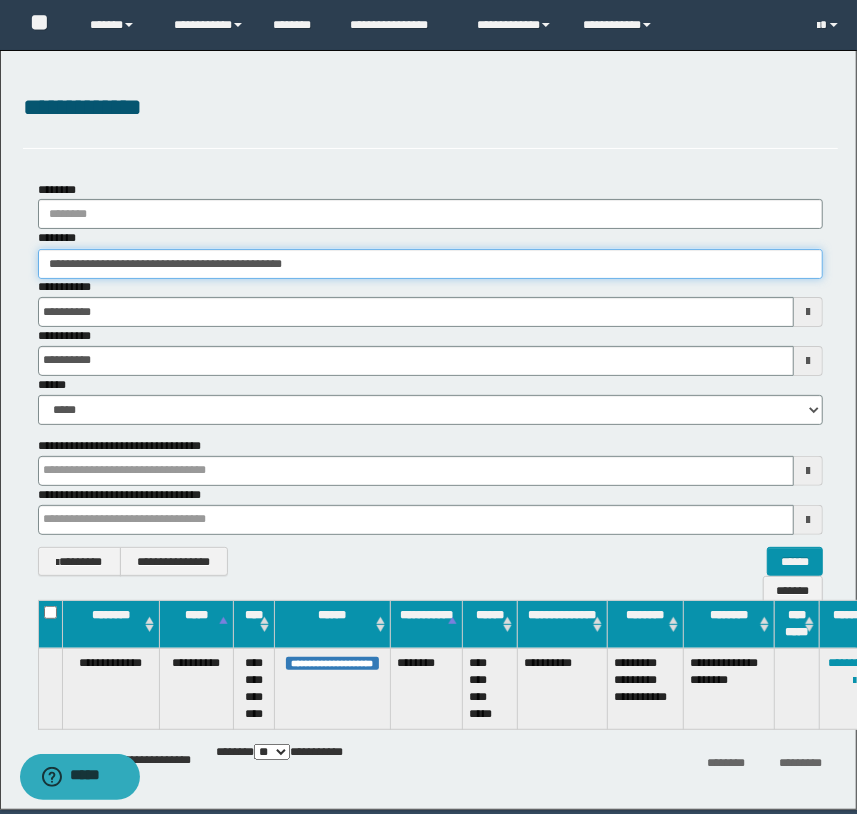 click on "**********" at bounding box center [431, 264] 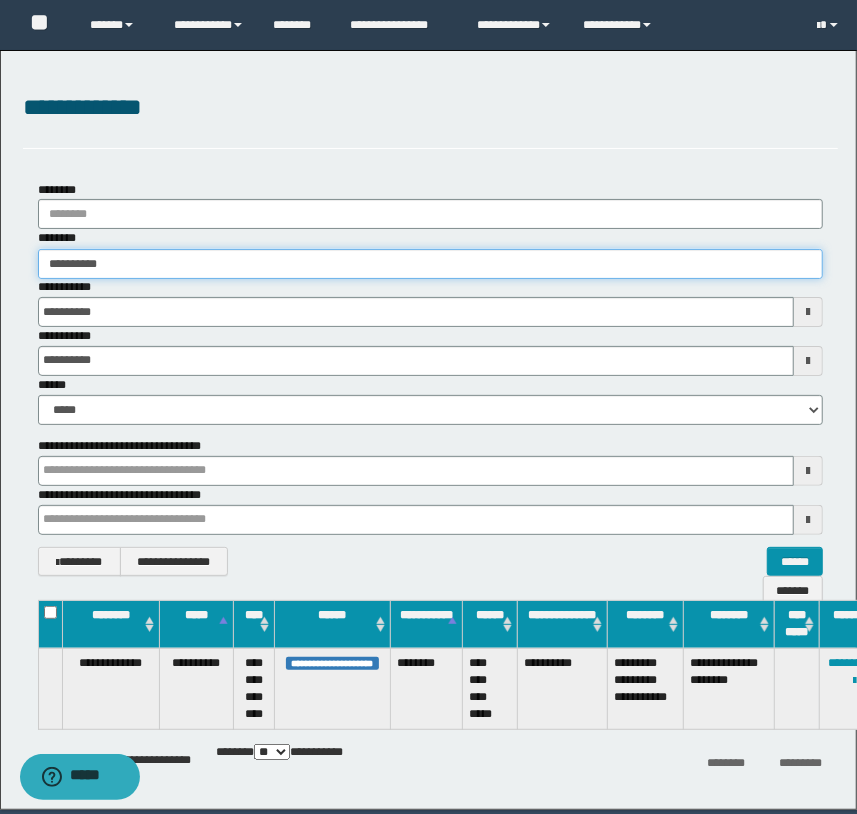 type on "**********" 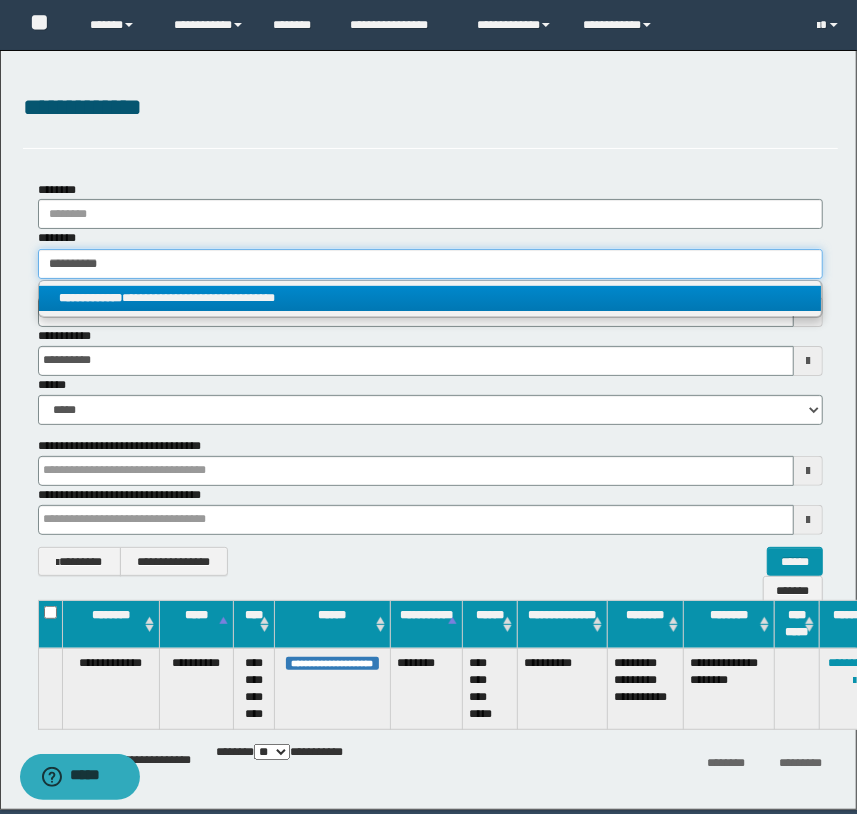 type on "**********" 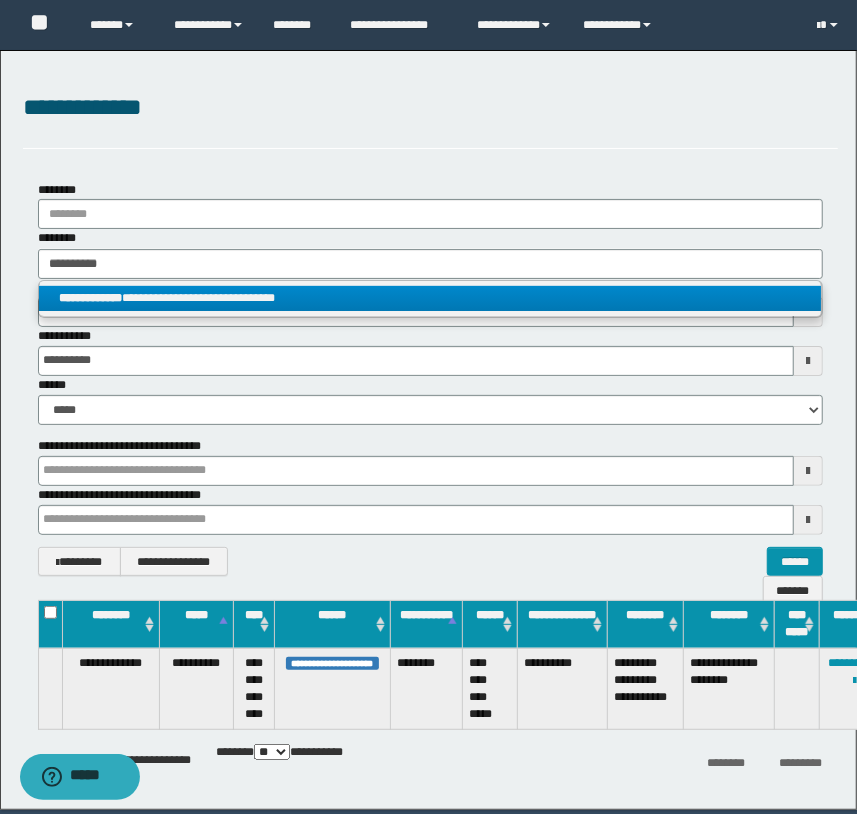 click on "**********" at bounding box center [430, 298] 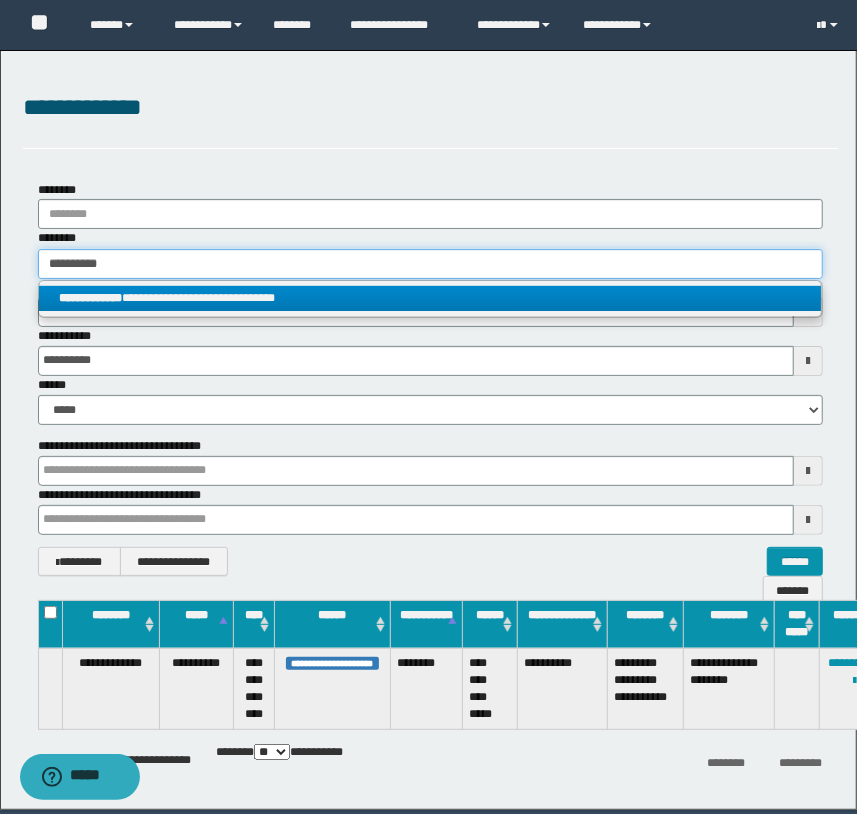type 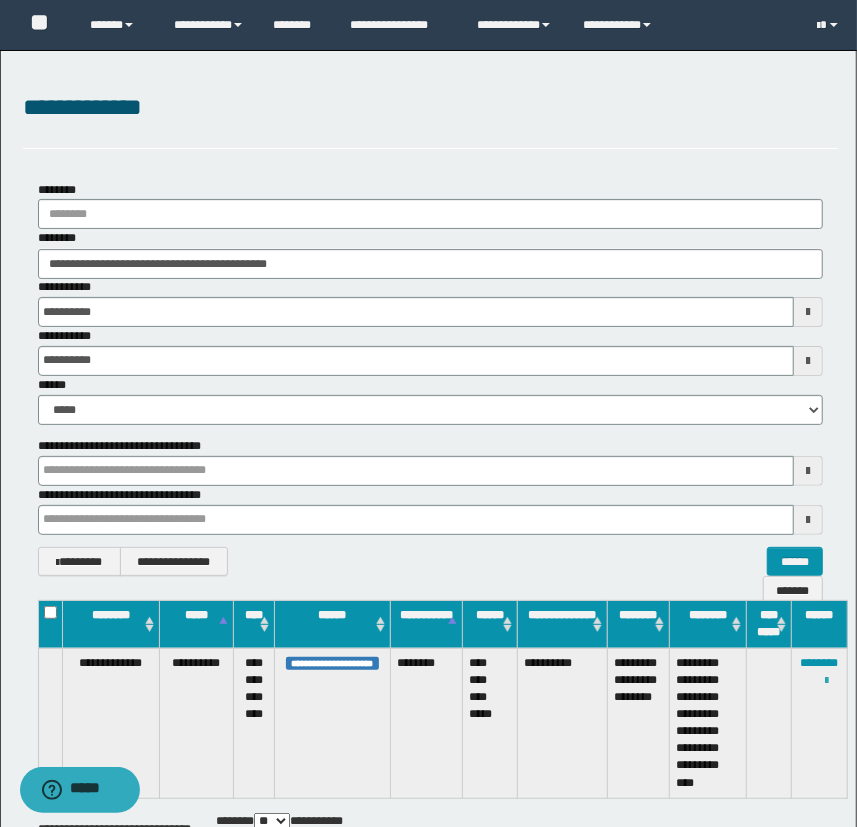 click at bounding box center (827, 681) 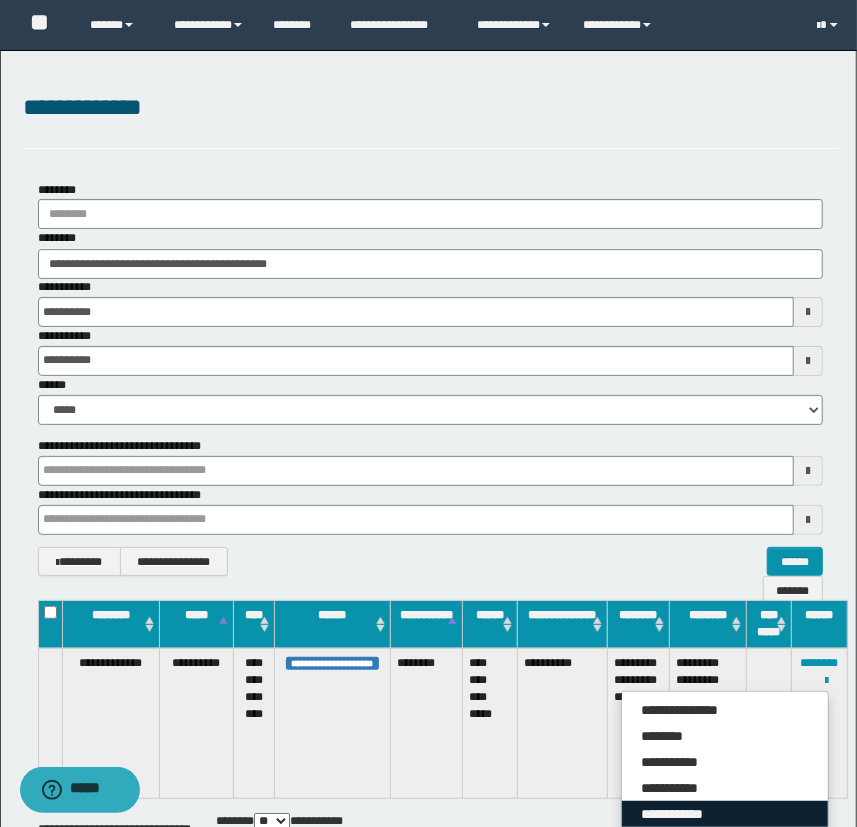 click on "**********" at bounding box center [725, 814] 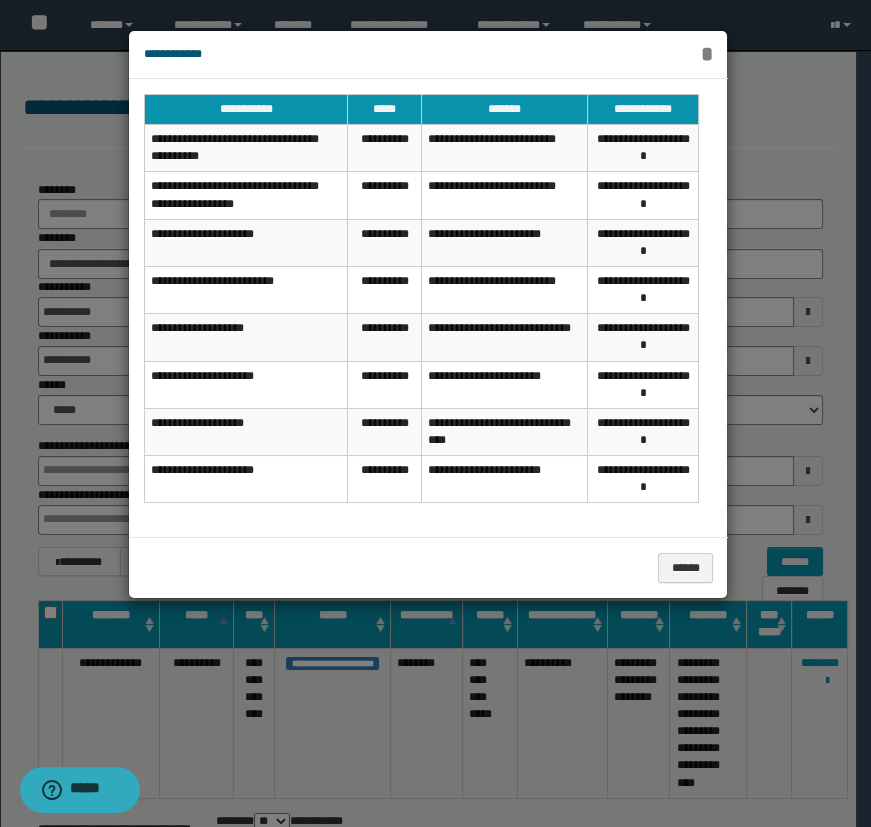 click on "*" at bounding box center (707, 54) 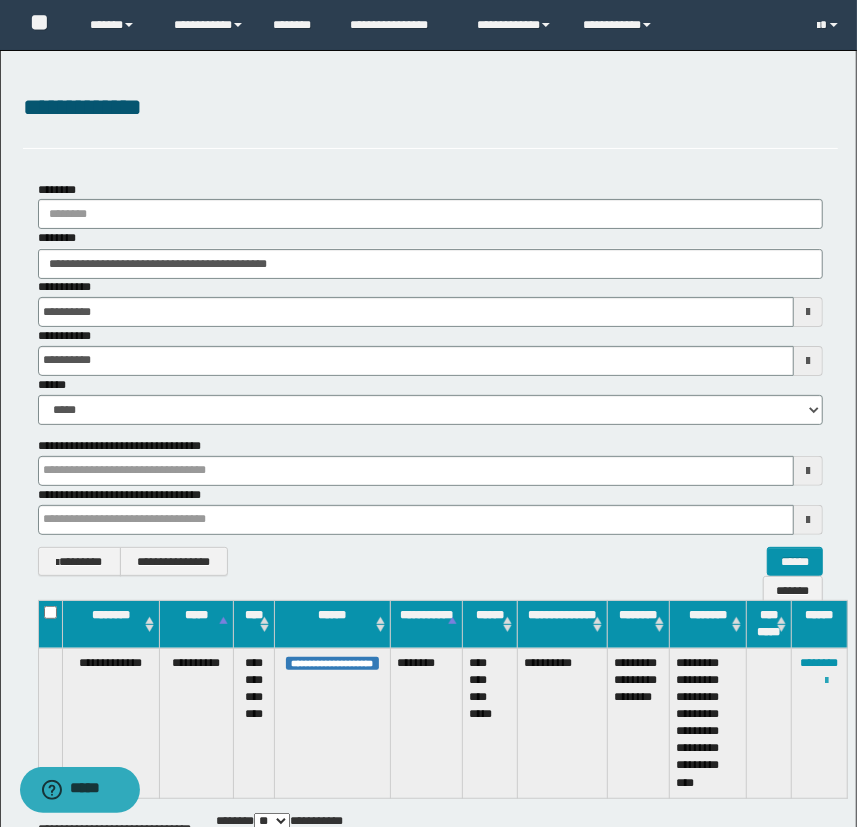 click at bounding box center (827, 681) 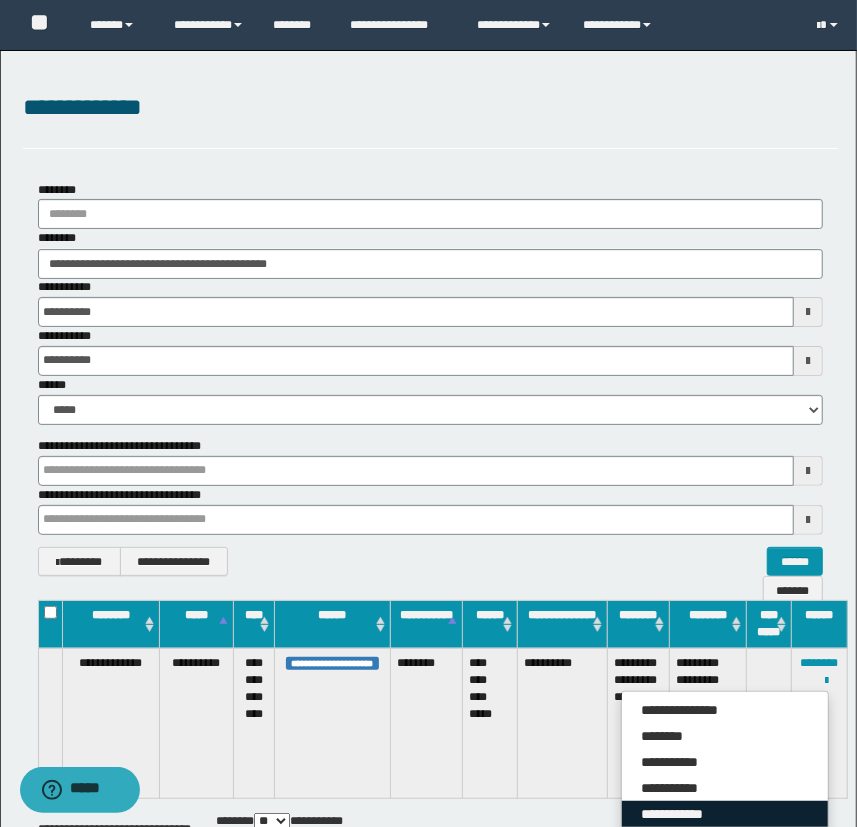 click on "**********" at bounding box center [725, 814] 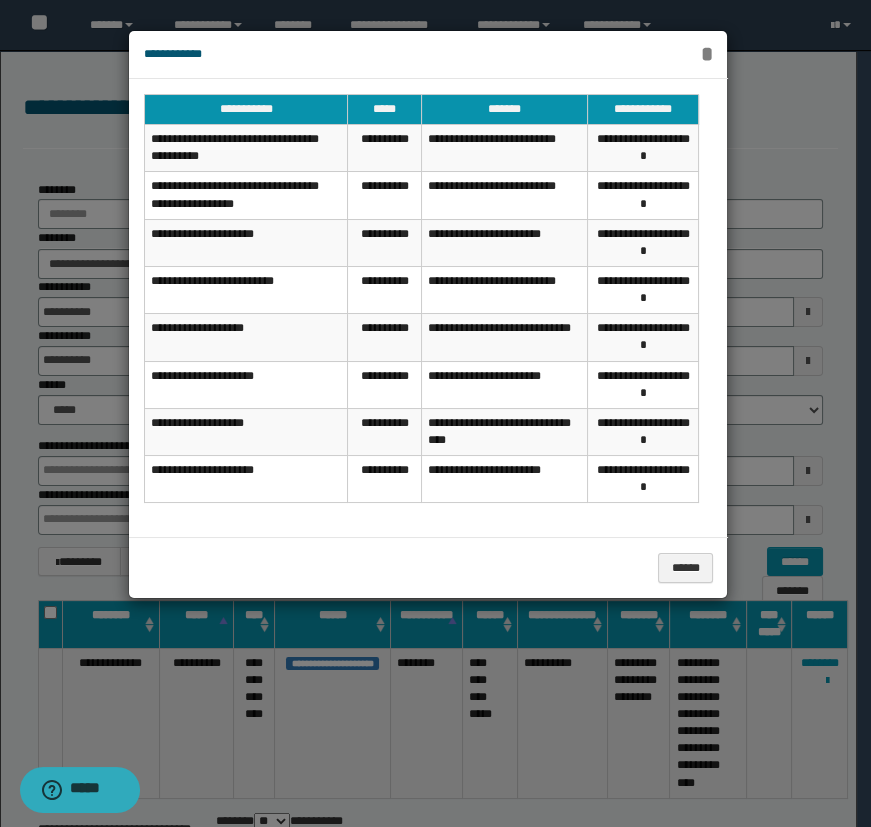 click on "*" at bounding box center [707, 54] 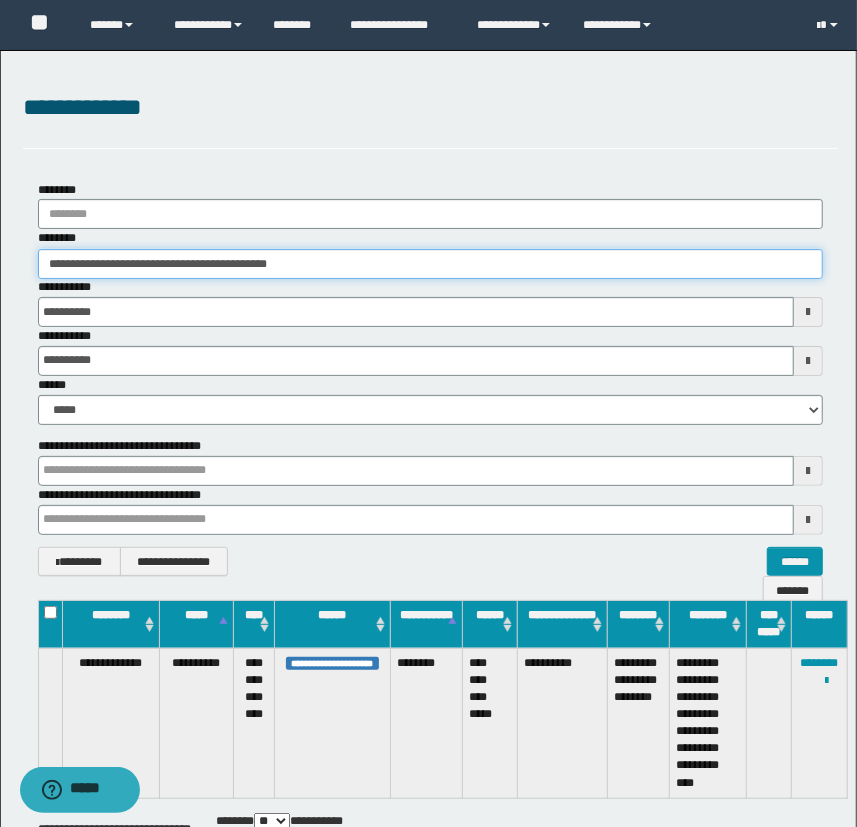 click on "**********" at bounding box center [431, 264] 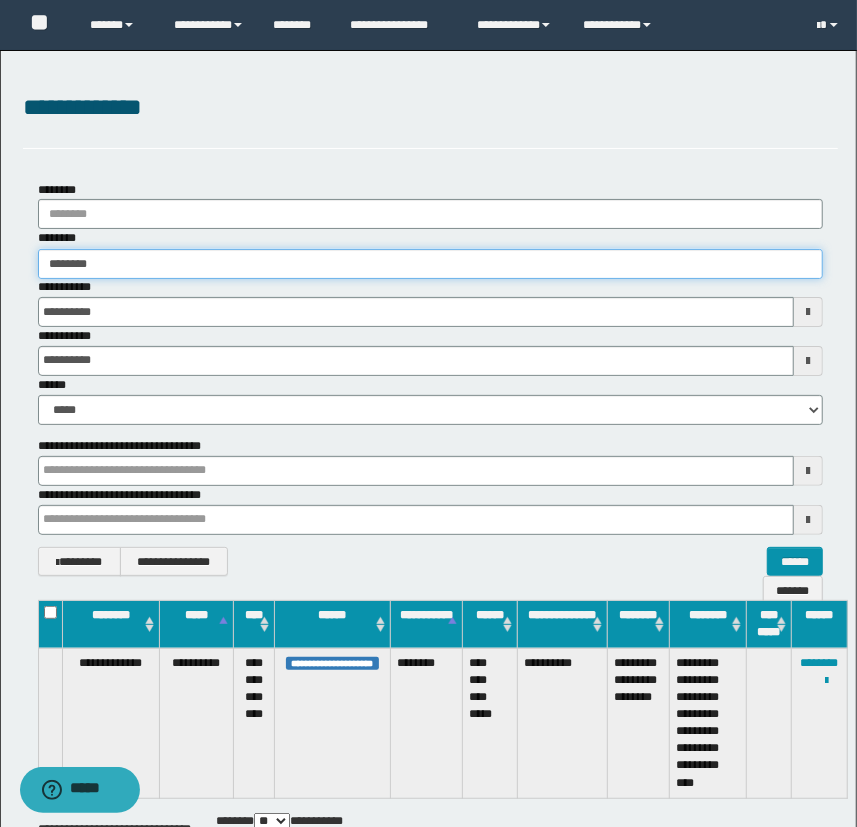 type on "********" 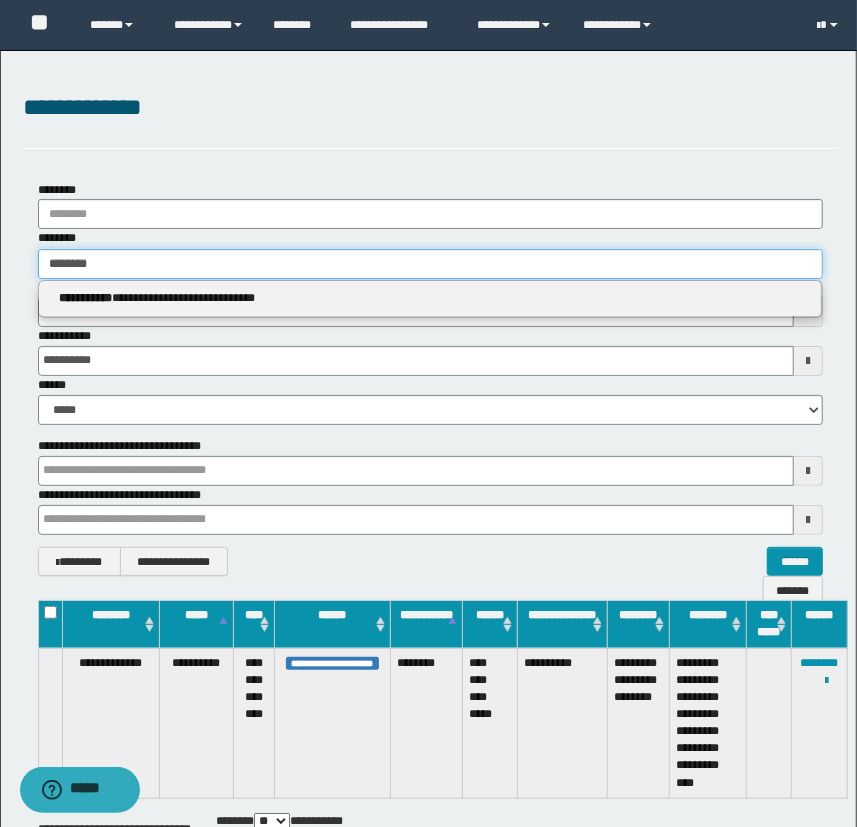 type on "********" 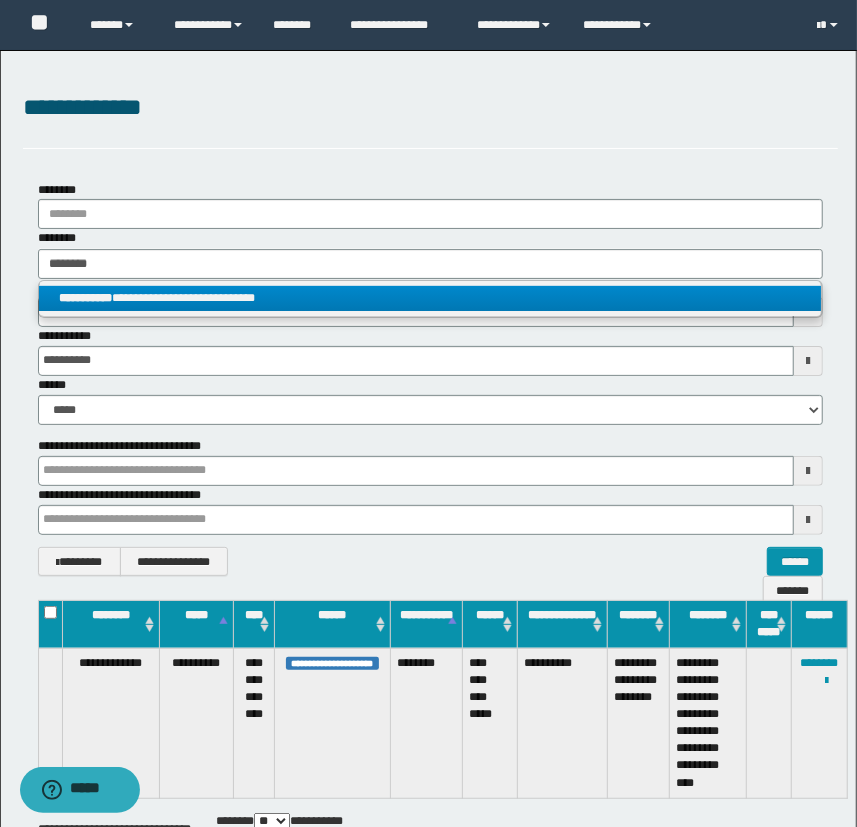click on "**********" at bounding box center (430, 298) 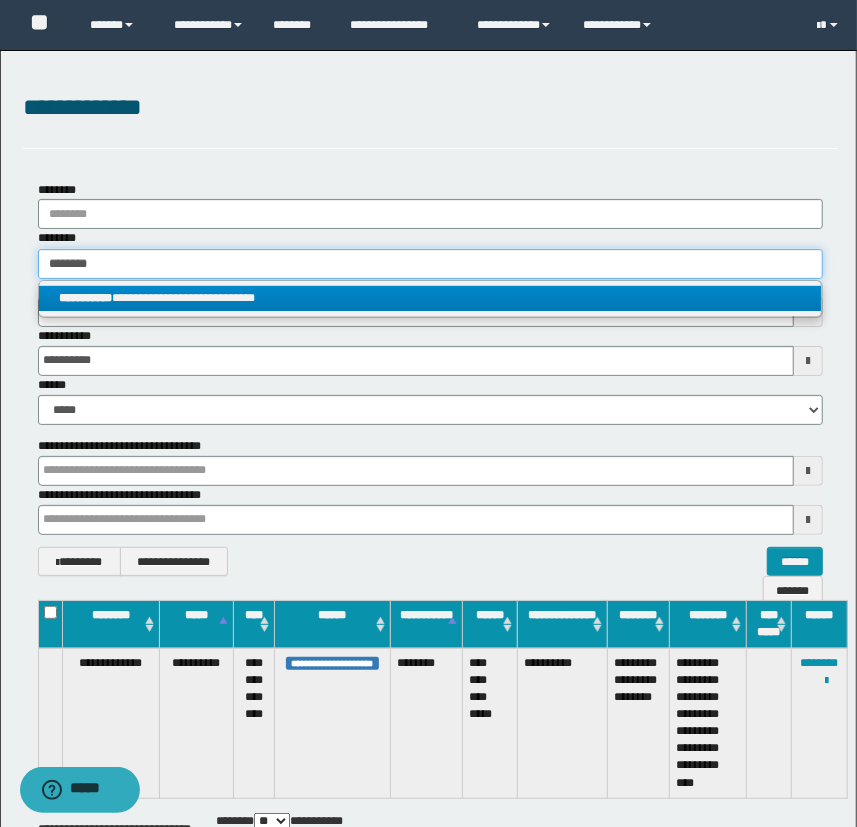 type 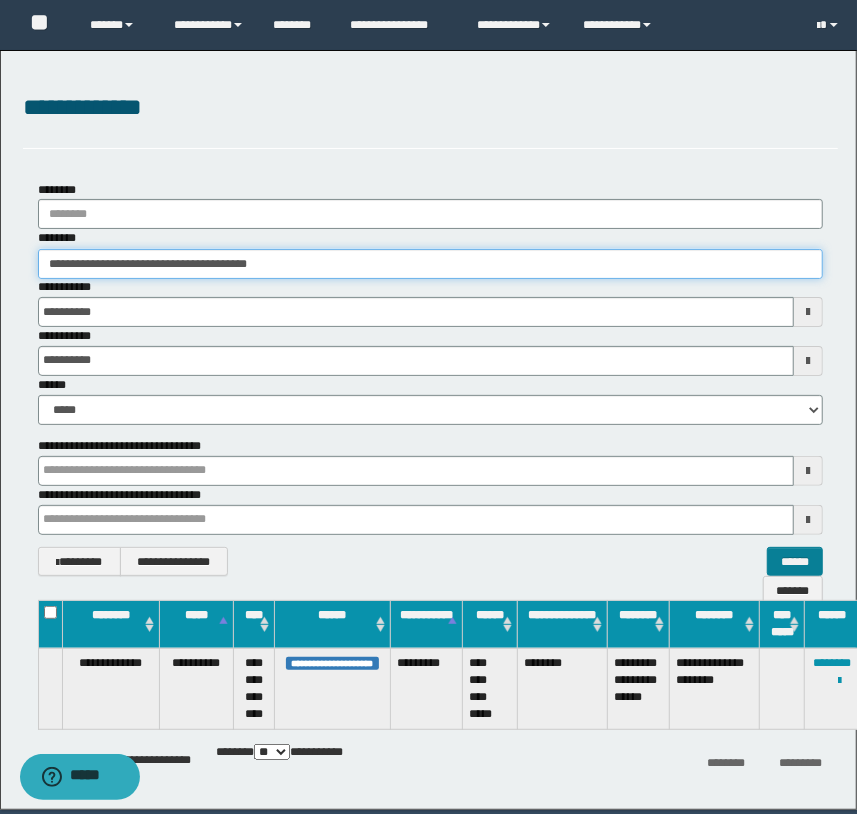 scroll, scrollTop: 74, scrollLeft: 0, axis: vertical 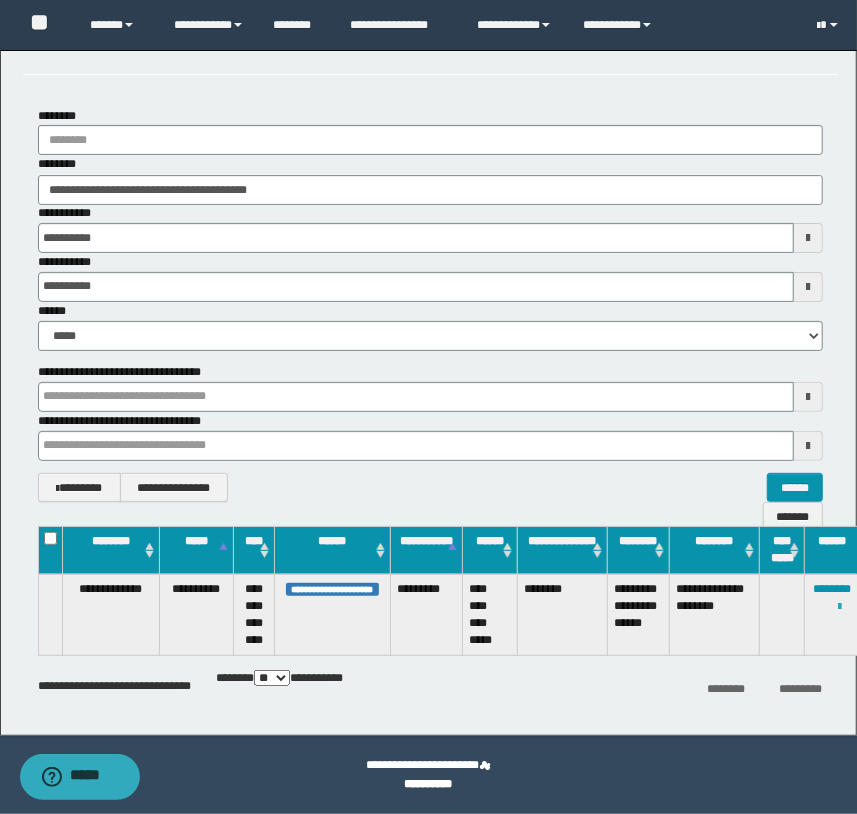 click at bounding box center [840, 607] 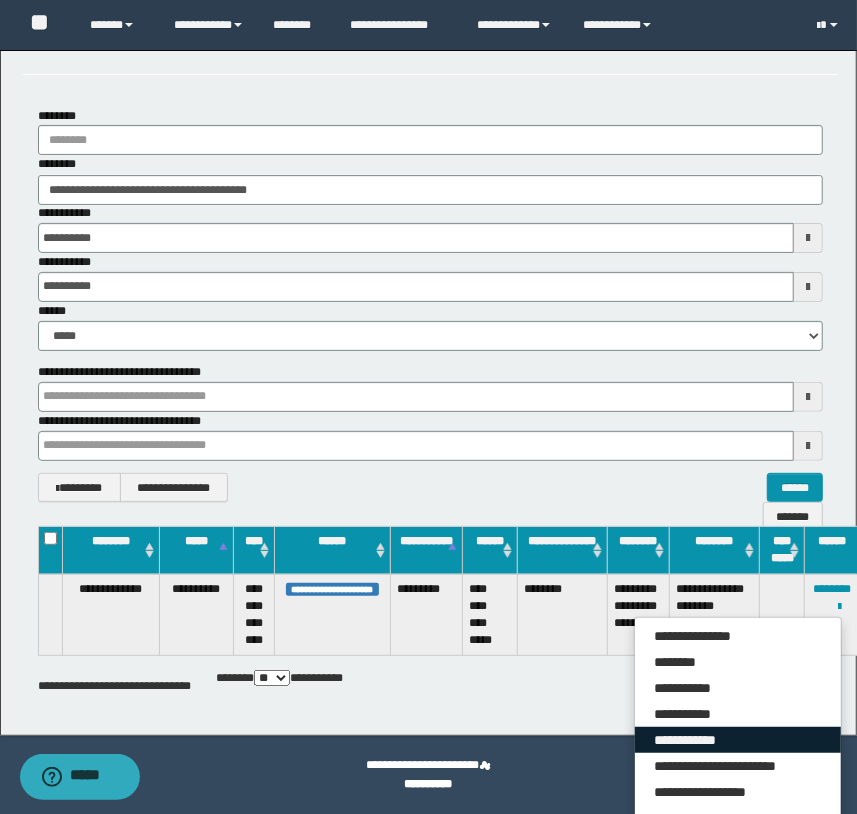 click on "**********" at bounding box center (738, 740) 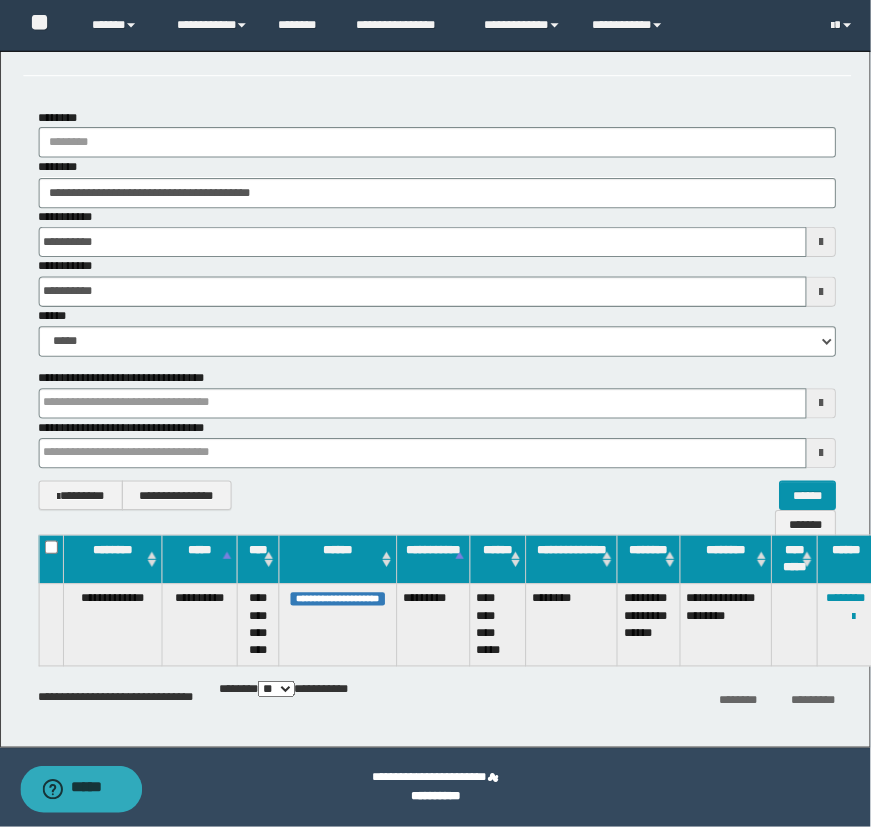 scroll, scrollTop: 60, scrollLeft: 0, axis: vertical 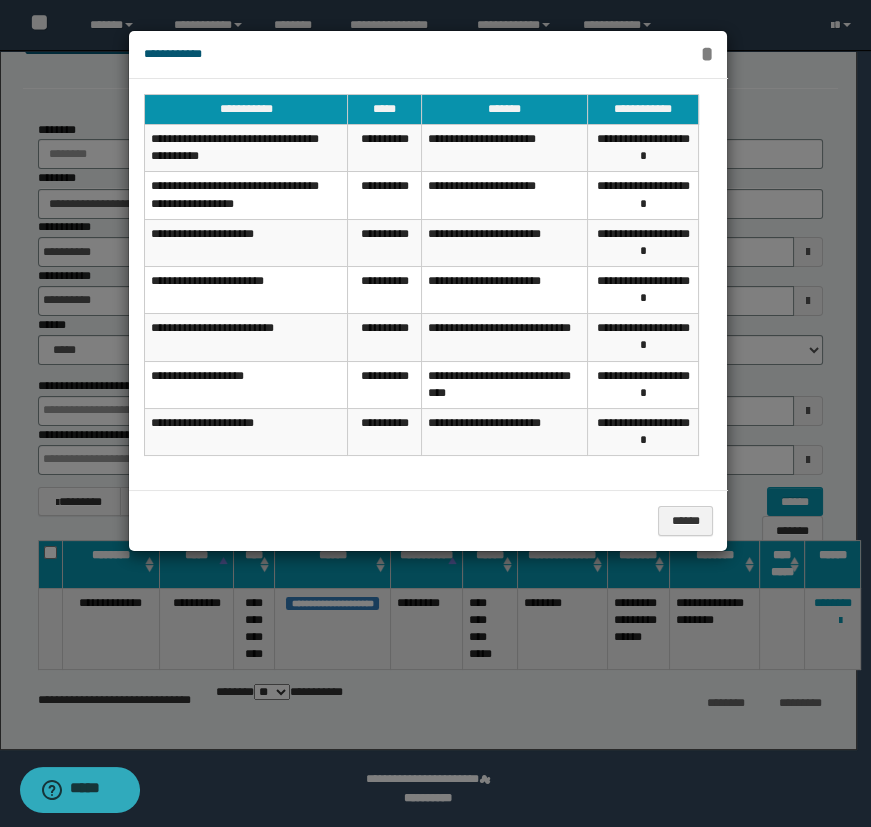 click on "*" at bounding box center (707, 54) 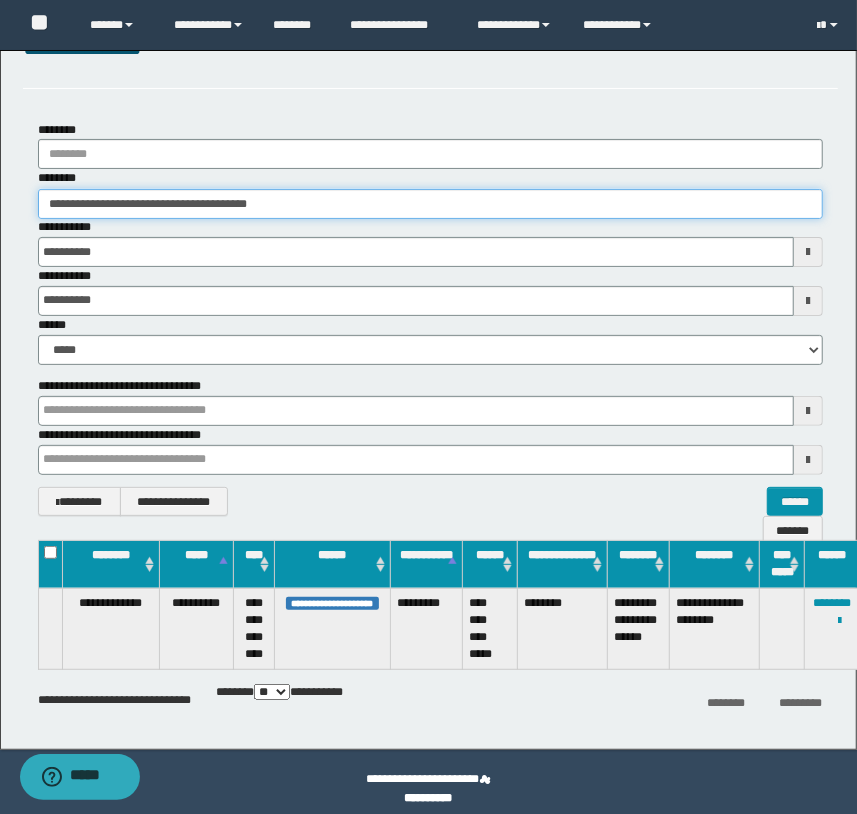 click on "**********" at bounding box center [431, 204] 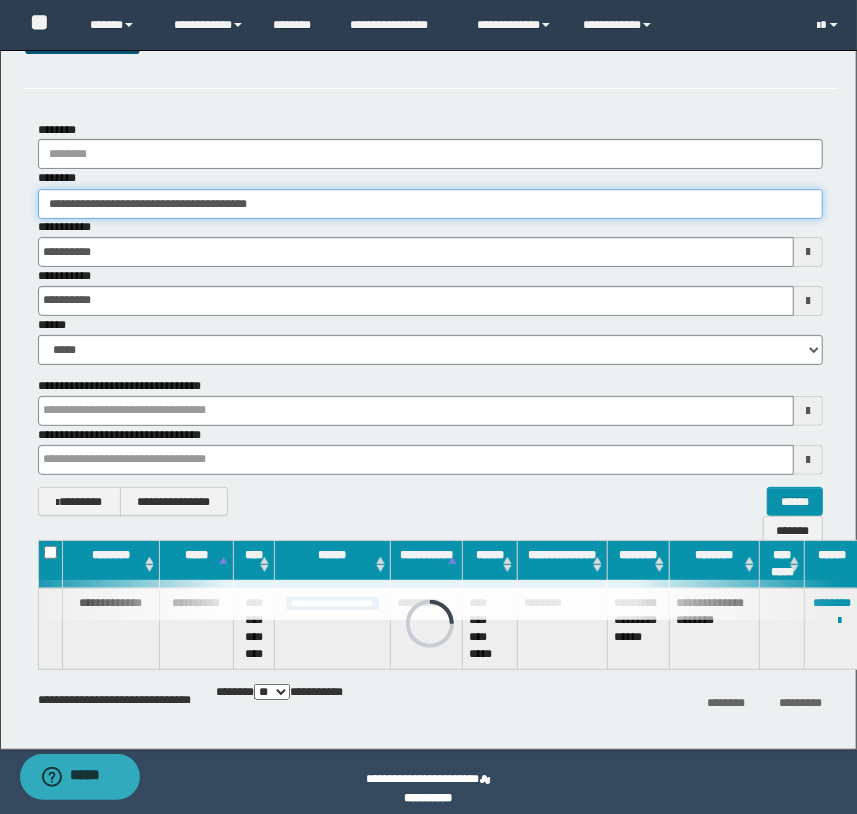 click on "**********" at bounding box center [431, 204] 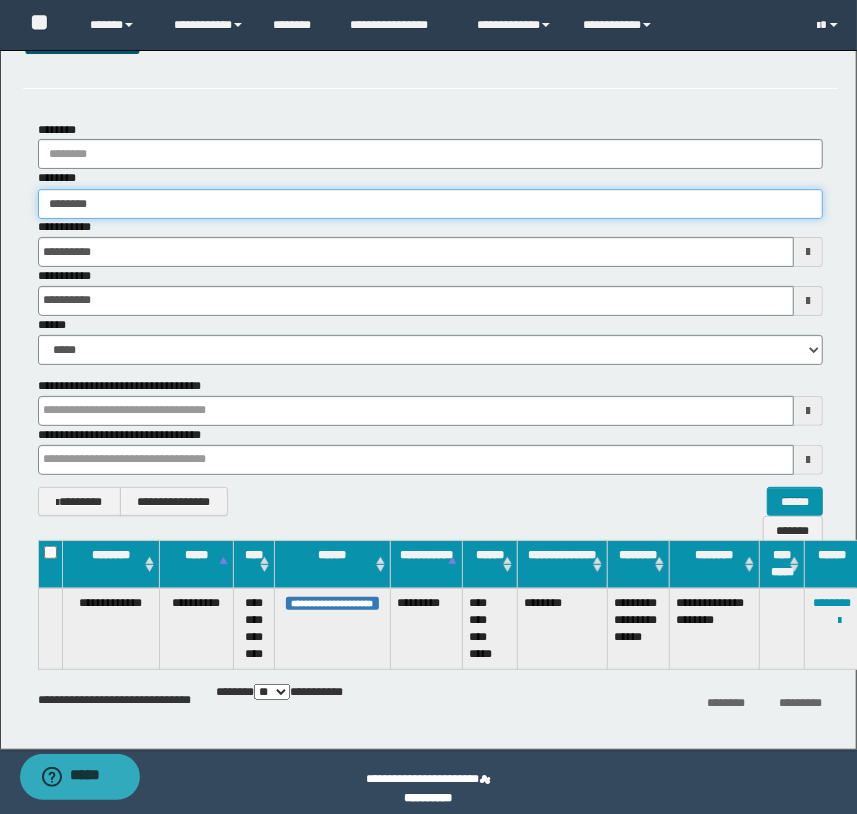 type on "********" 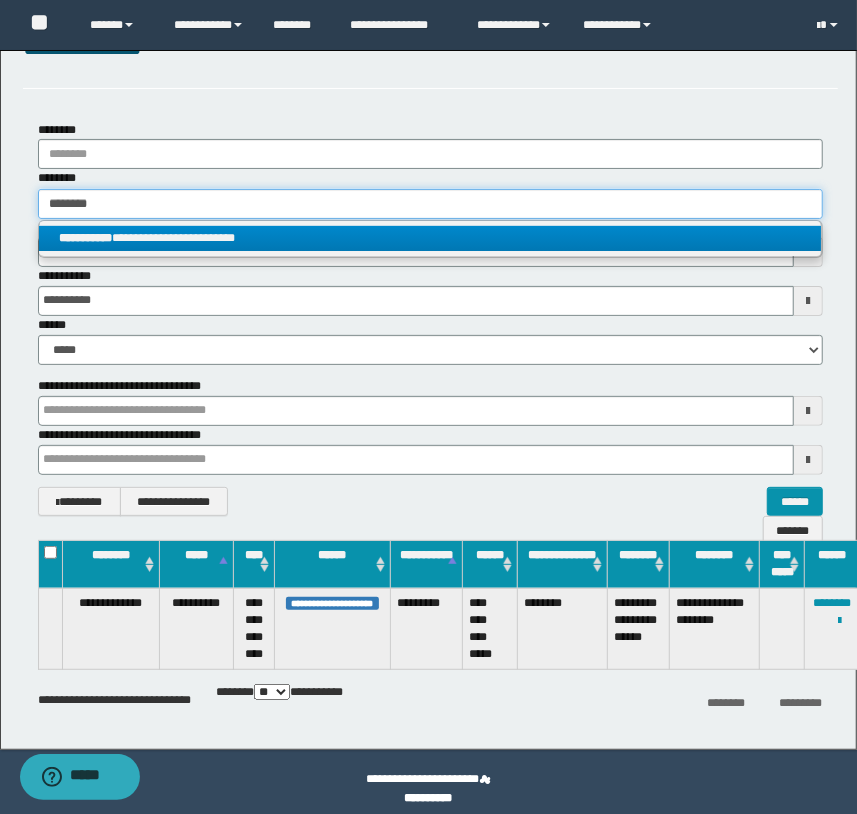 type on "********" 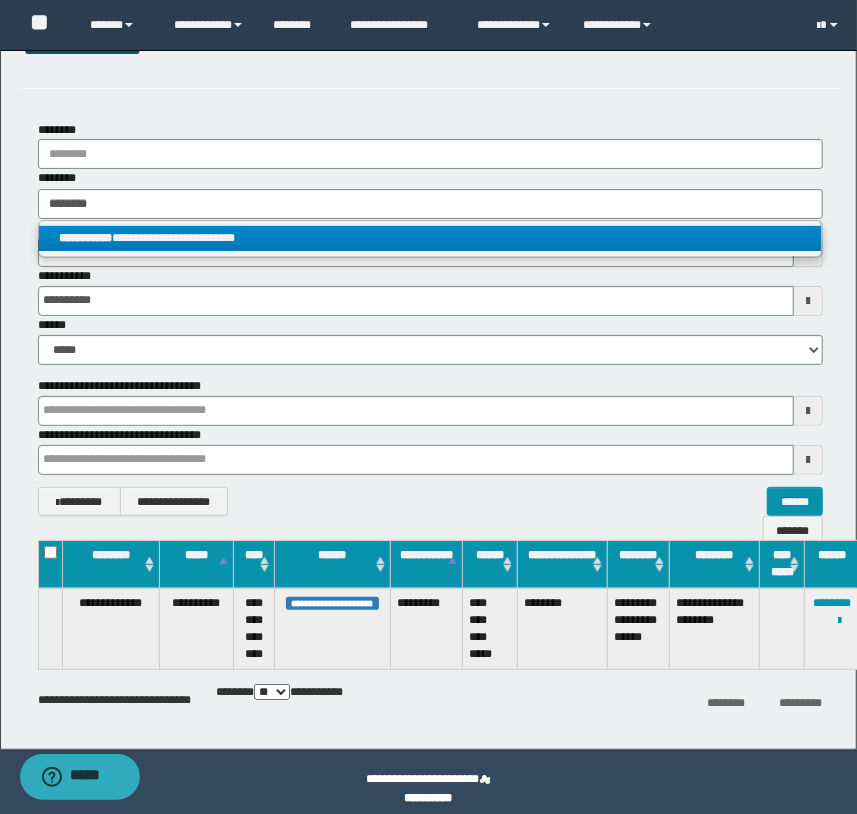 click on "**********" at bounding box center [430, 238] 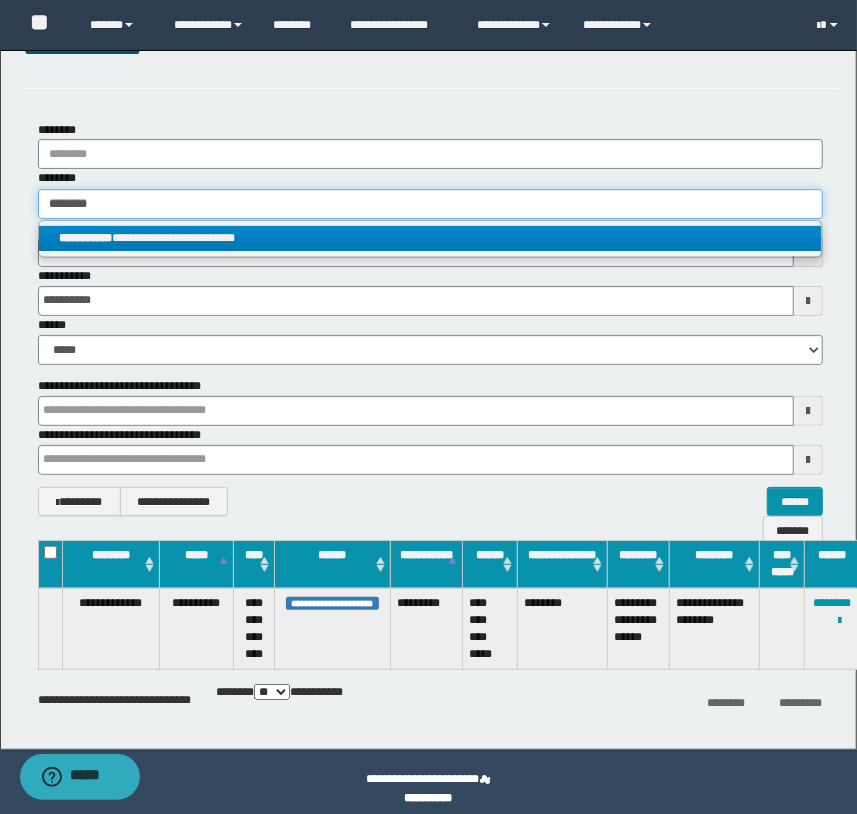 type 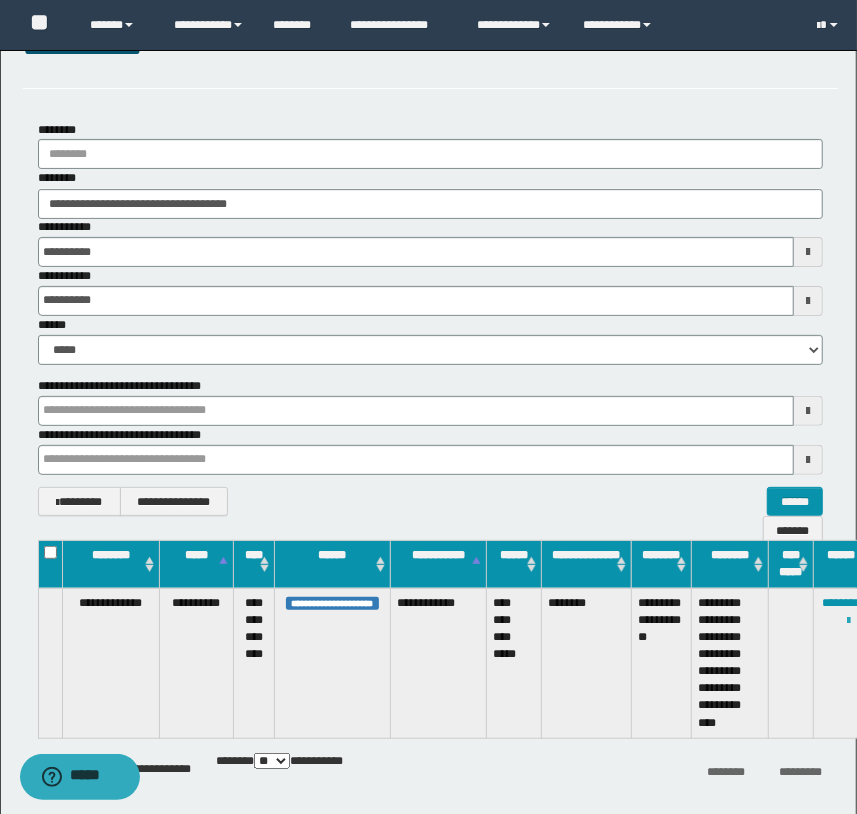 click at bounding box center (849, 621) 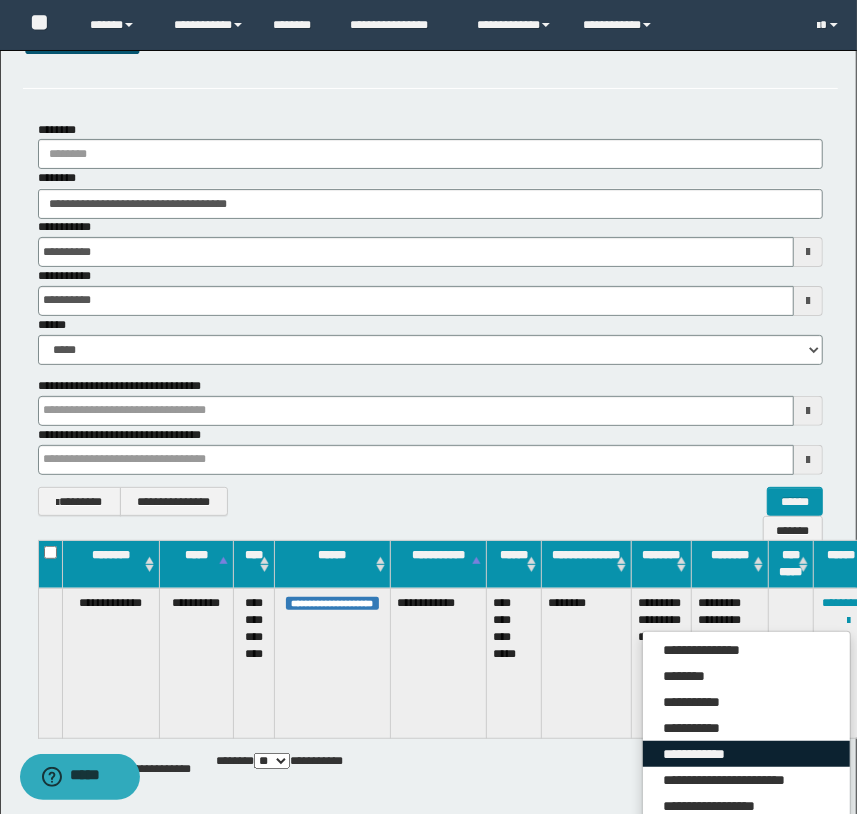 click on "**********" at bounding box center [746, 754] 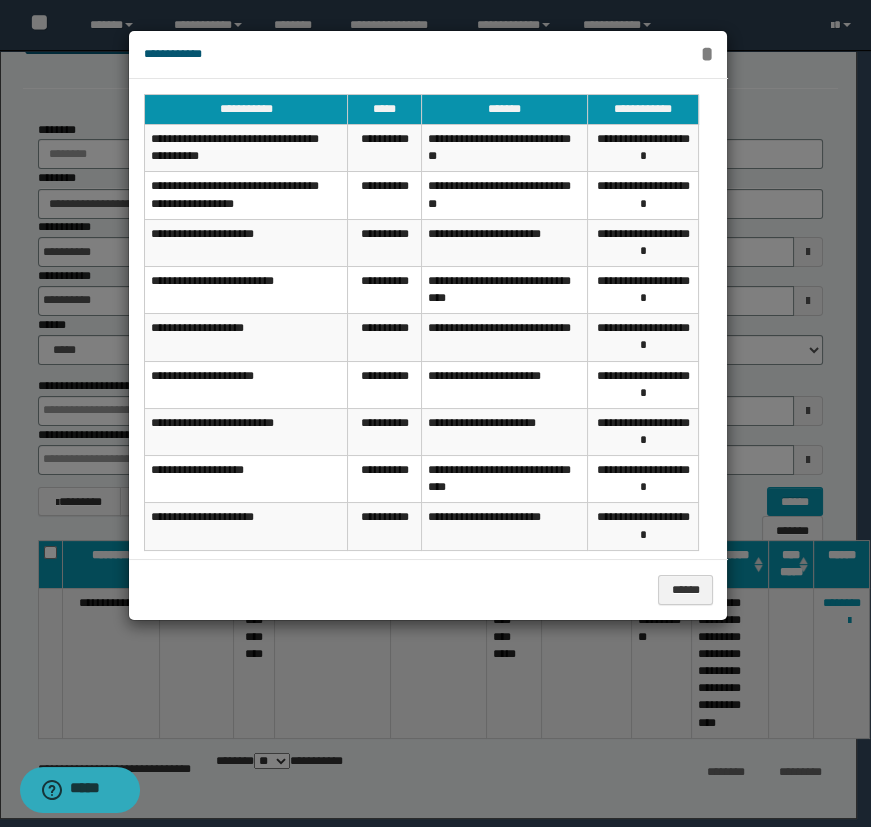 click on "*" at bounding box center [707, 54] 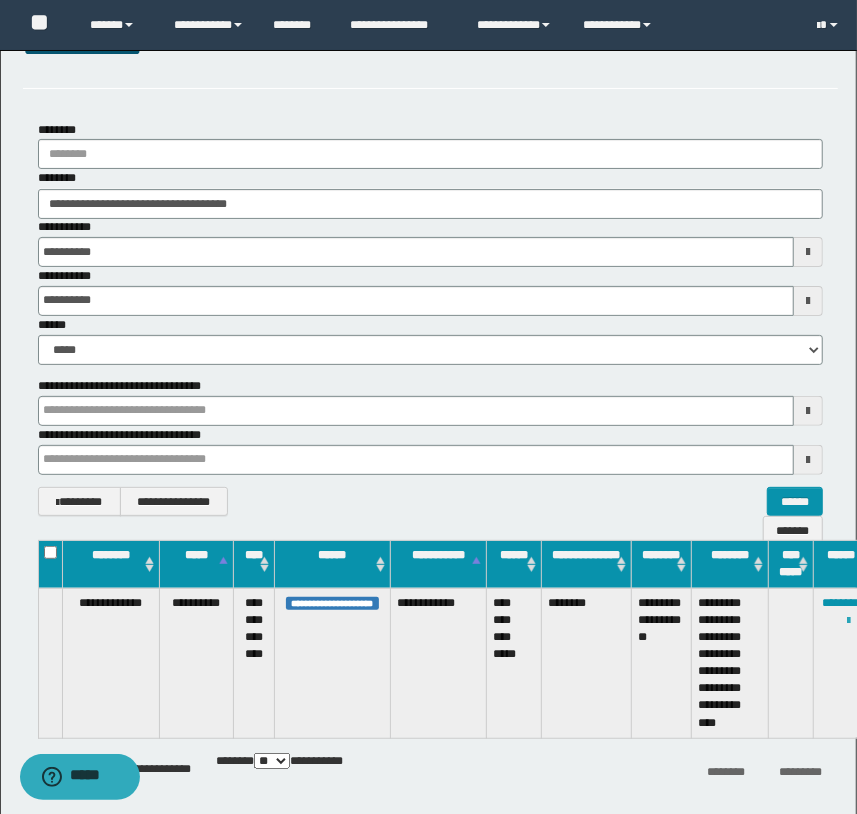 click at bounding box center (849, 621) 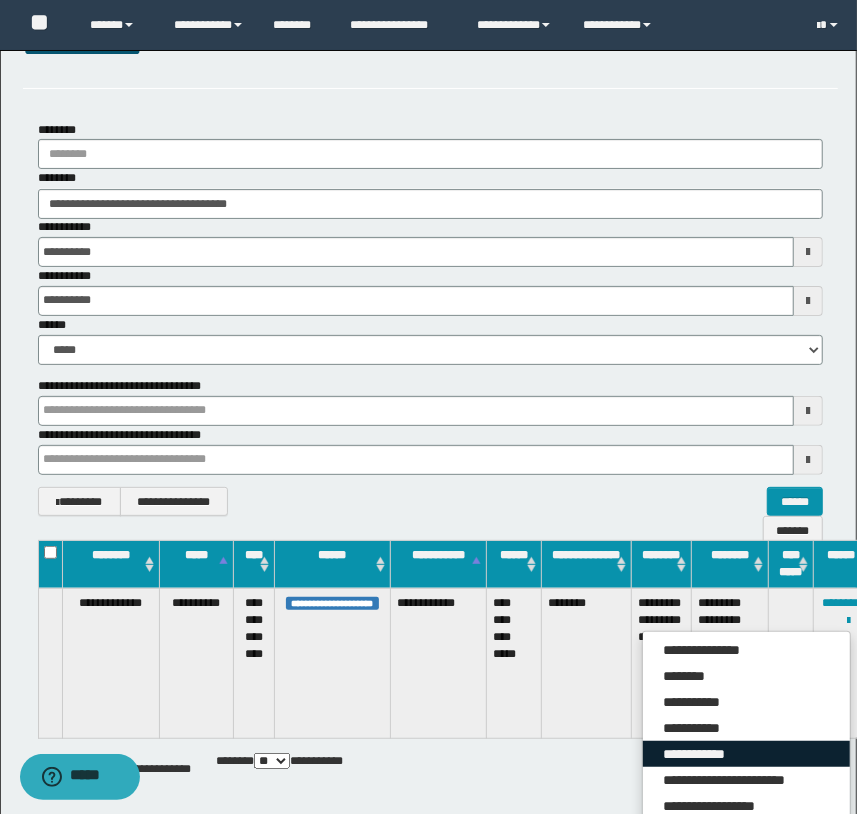 click on "**********" at bounding box center [746, 754] 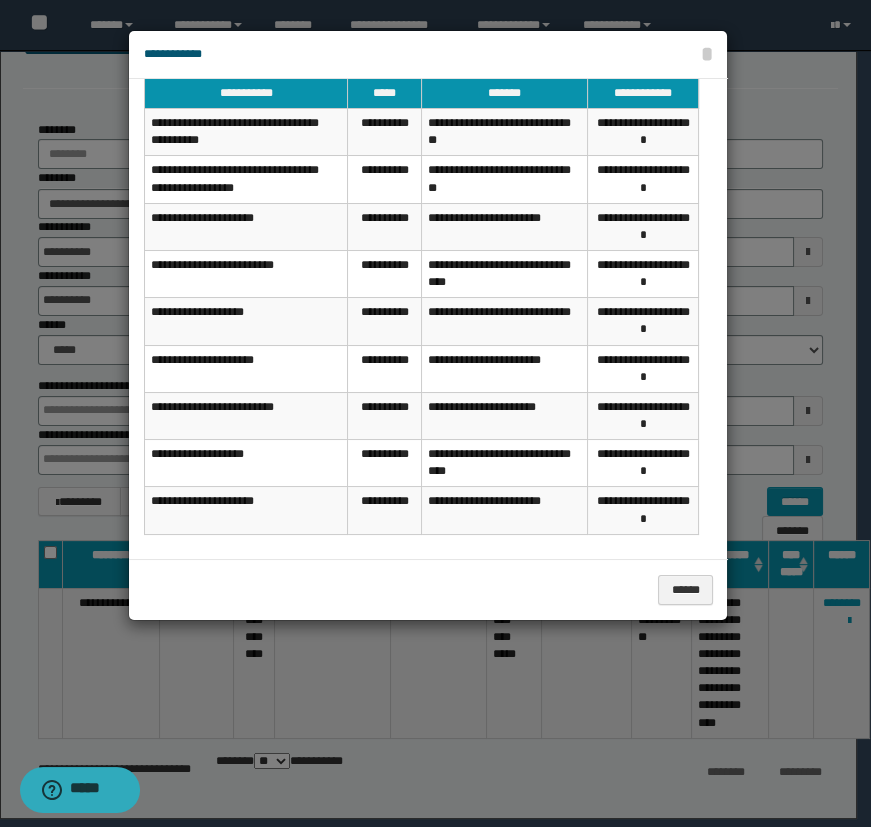 scroll, scrollTop: 25, scrollLeft: 0, axis: vertical 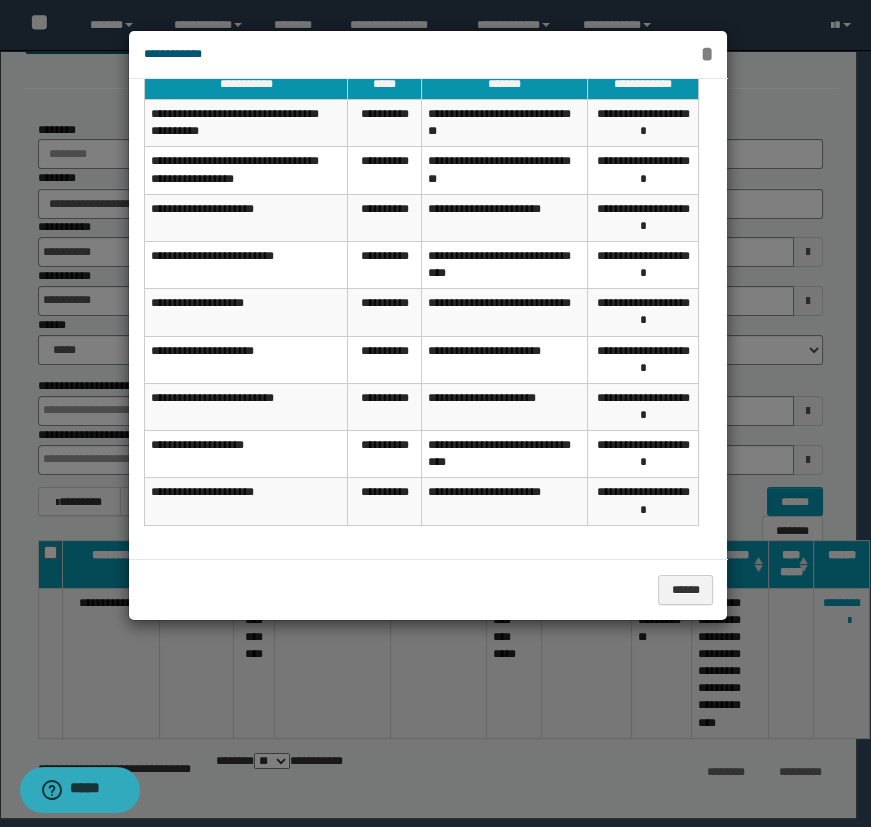 click on "*" at bounding box center [707, 54] 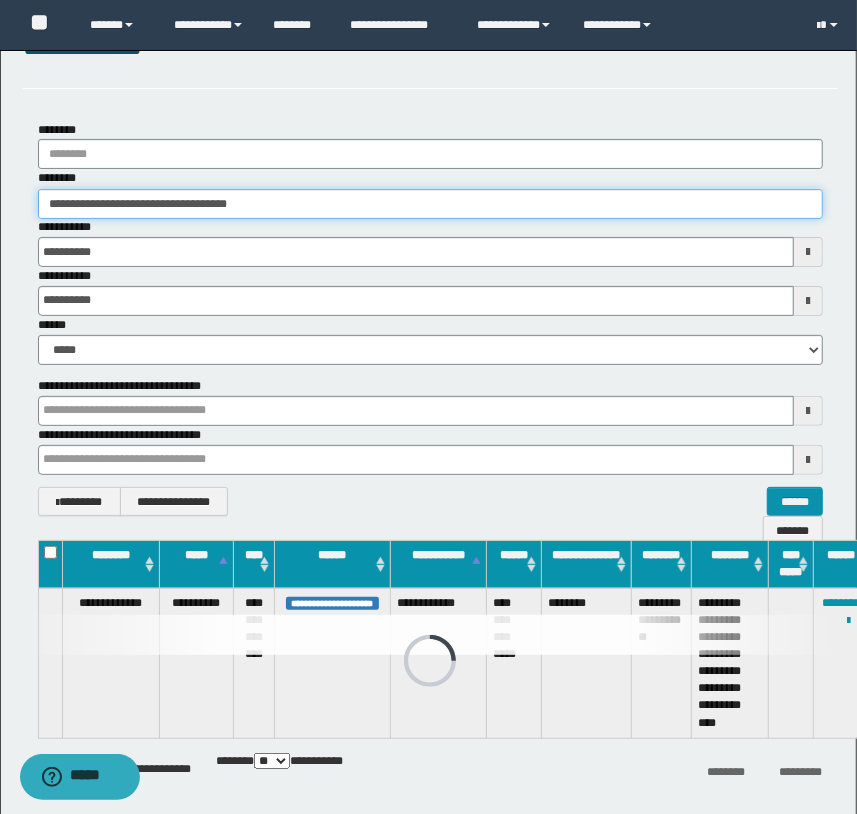 click on "**********" at bounding box center [431, 204] 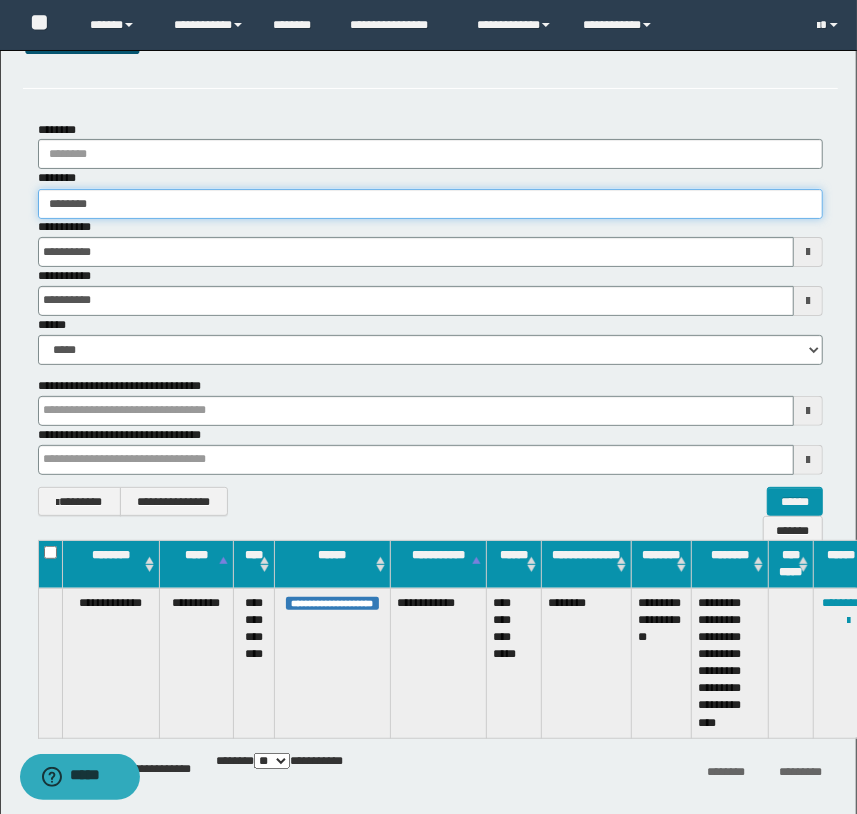 type on "********" 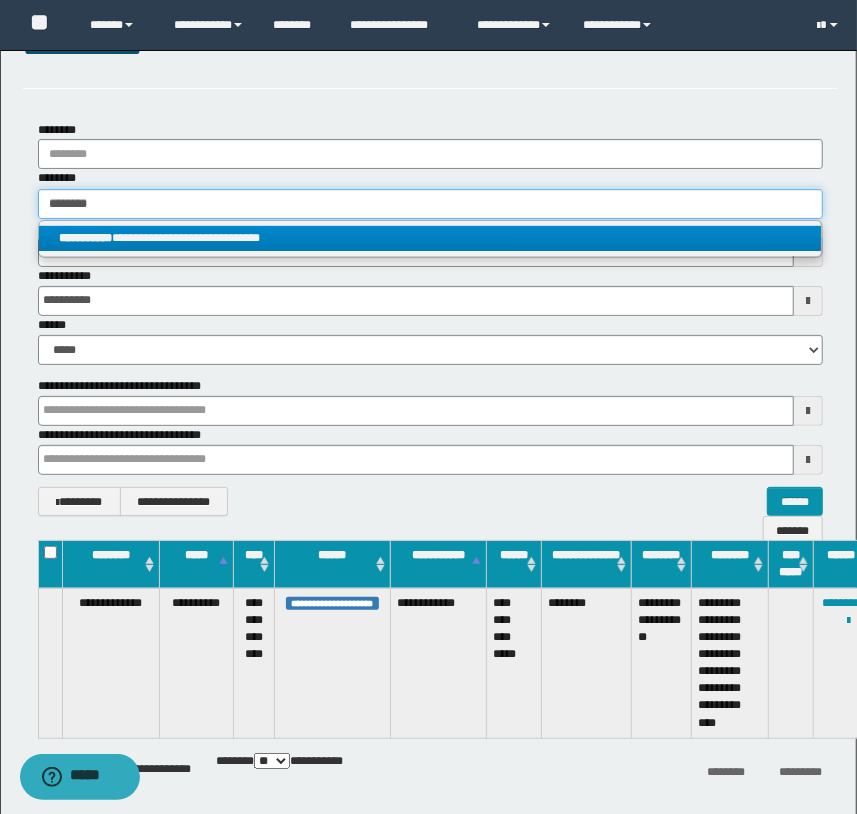 type on "********" 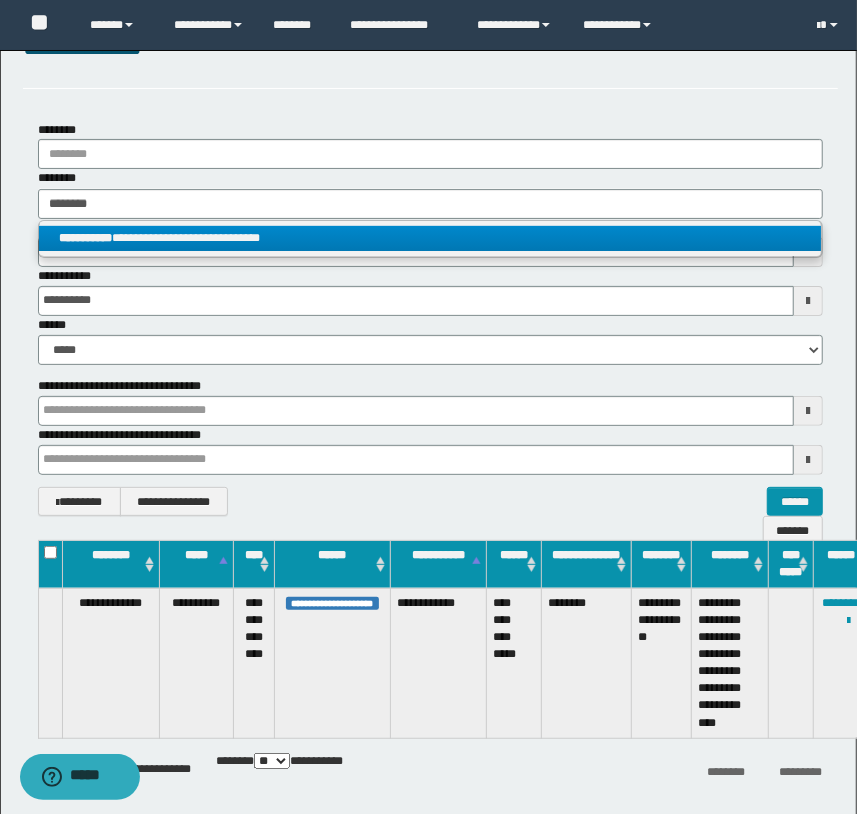 click on "**********" at bounding box center (430, 238) 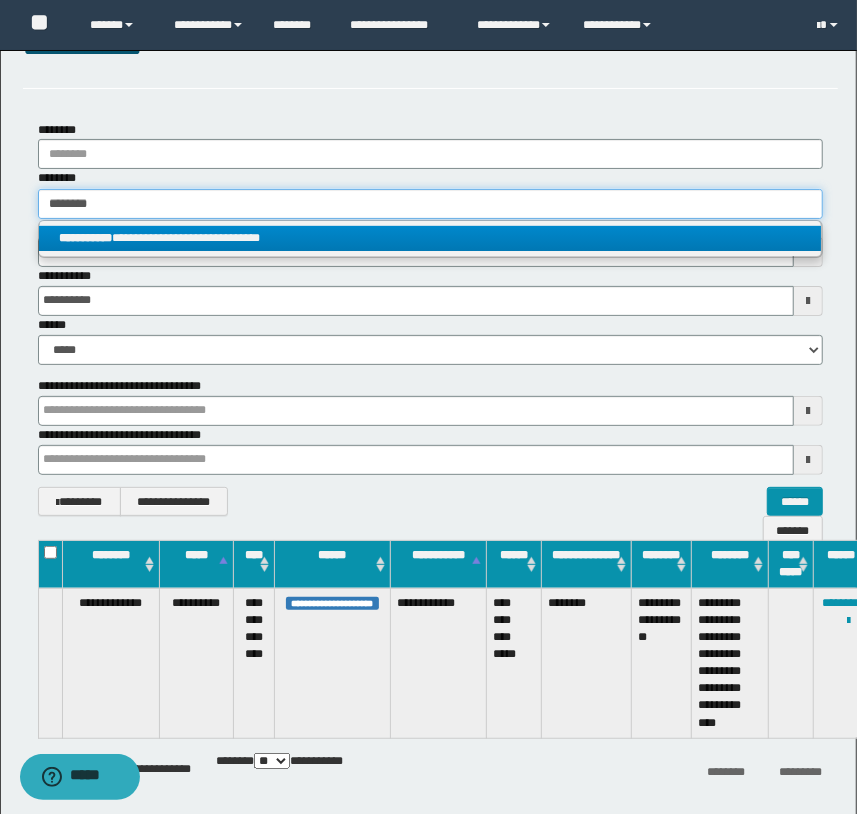 type 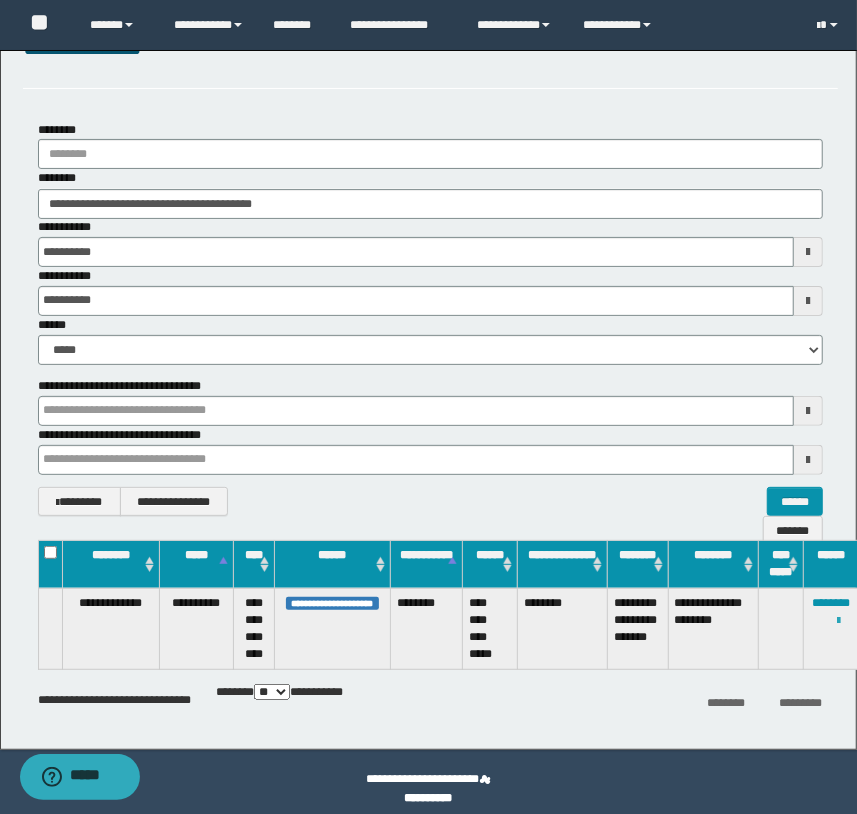 click at bounding box center [838, 621] 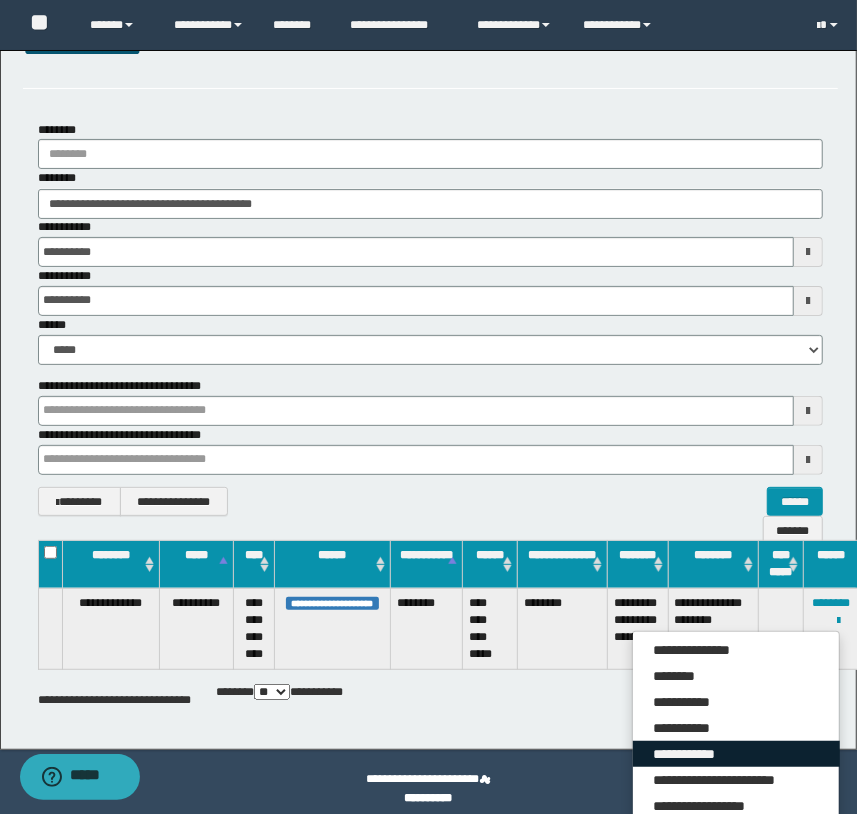 click on "**********" at bounding box center (736, 754) 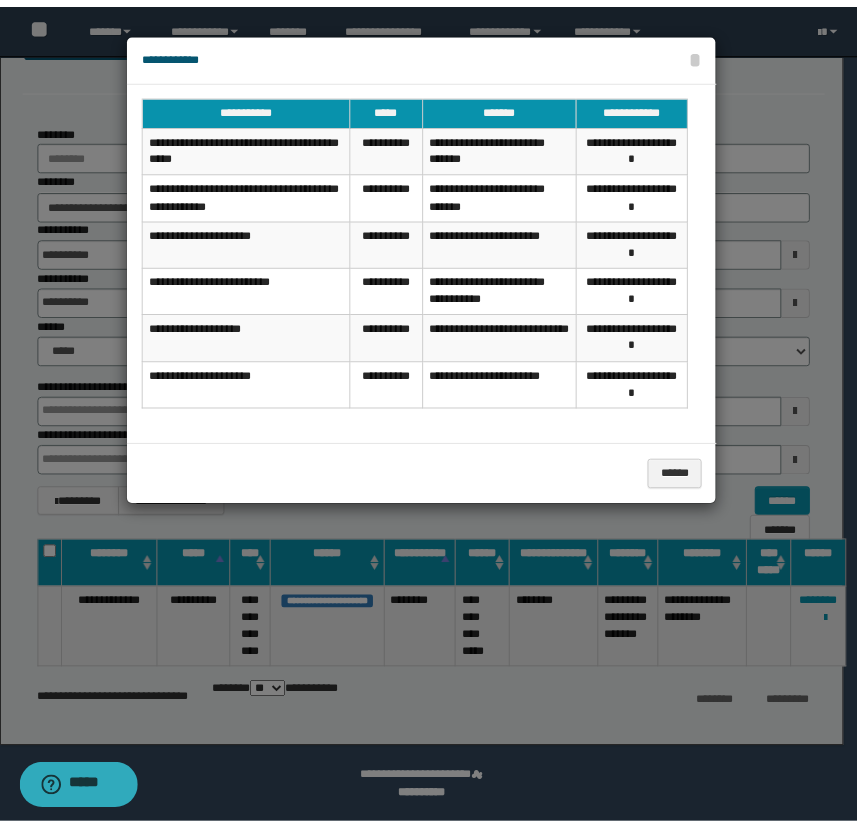 scroll, scrollTop: 0, scrollLeft: 0, axis: both 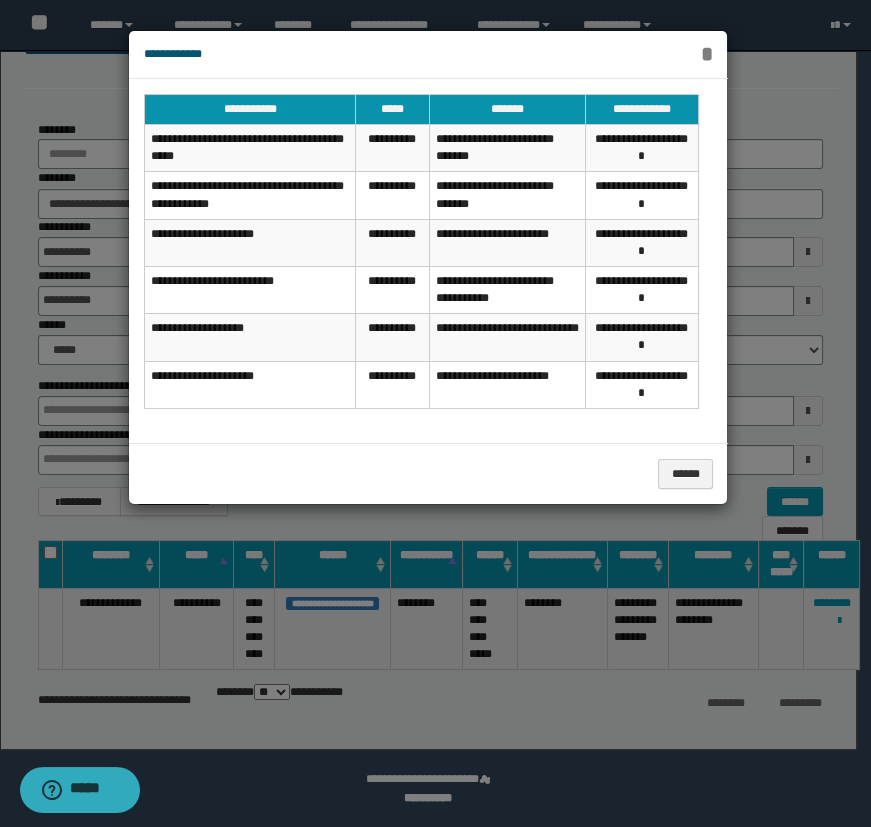 click on "*" at bounding box center (707, 54) 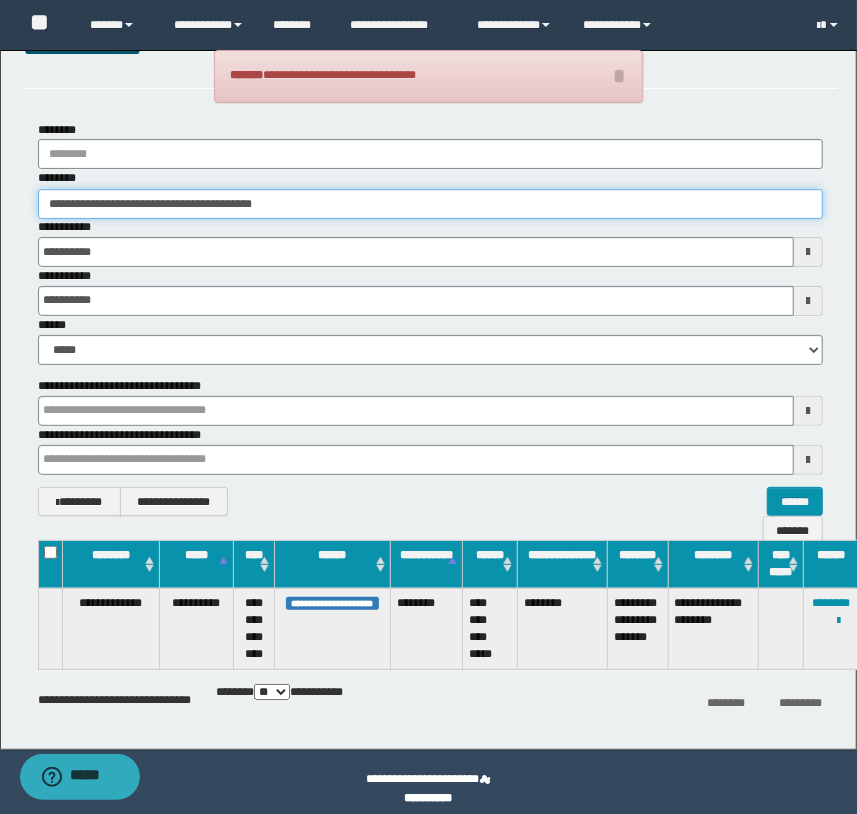 click on "**********" at bounding box center (431, 204) 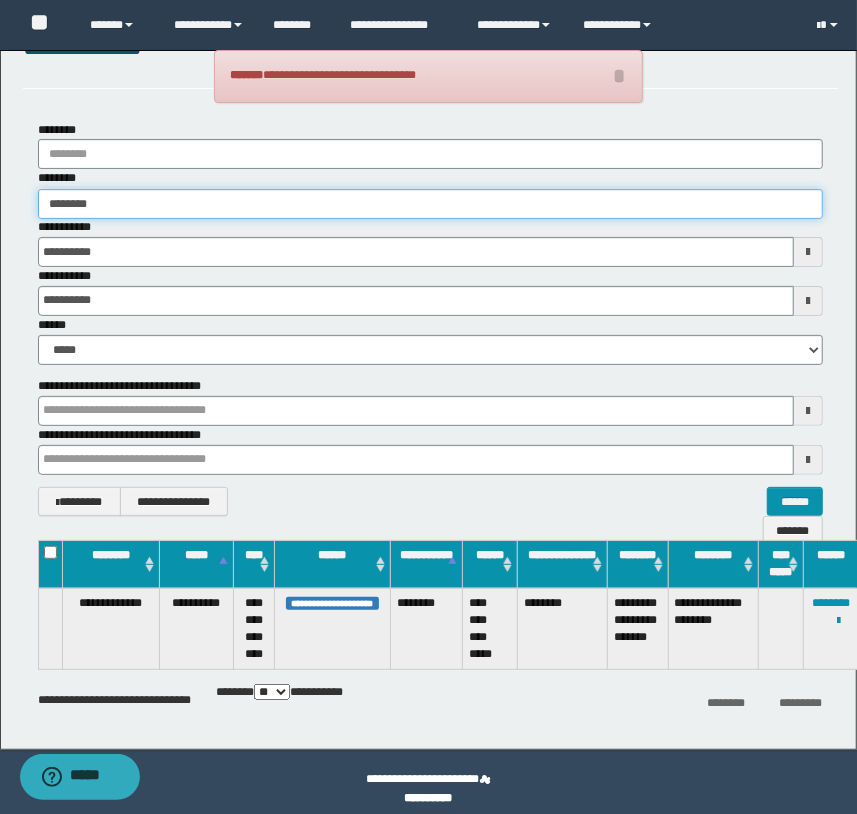 type on "********" 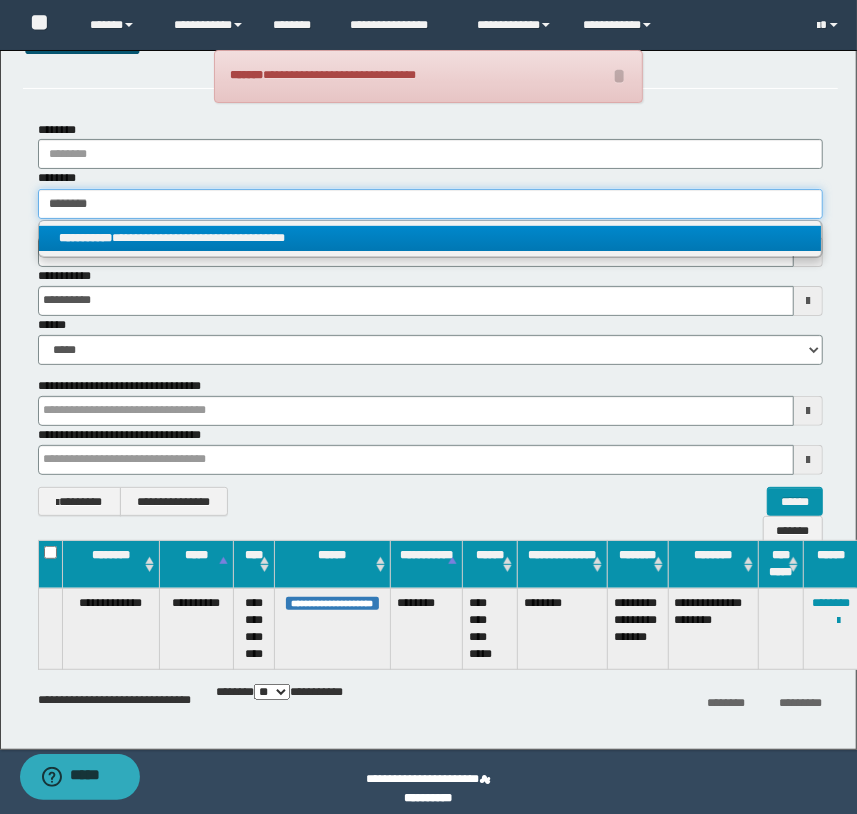 type on "********" 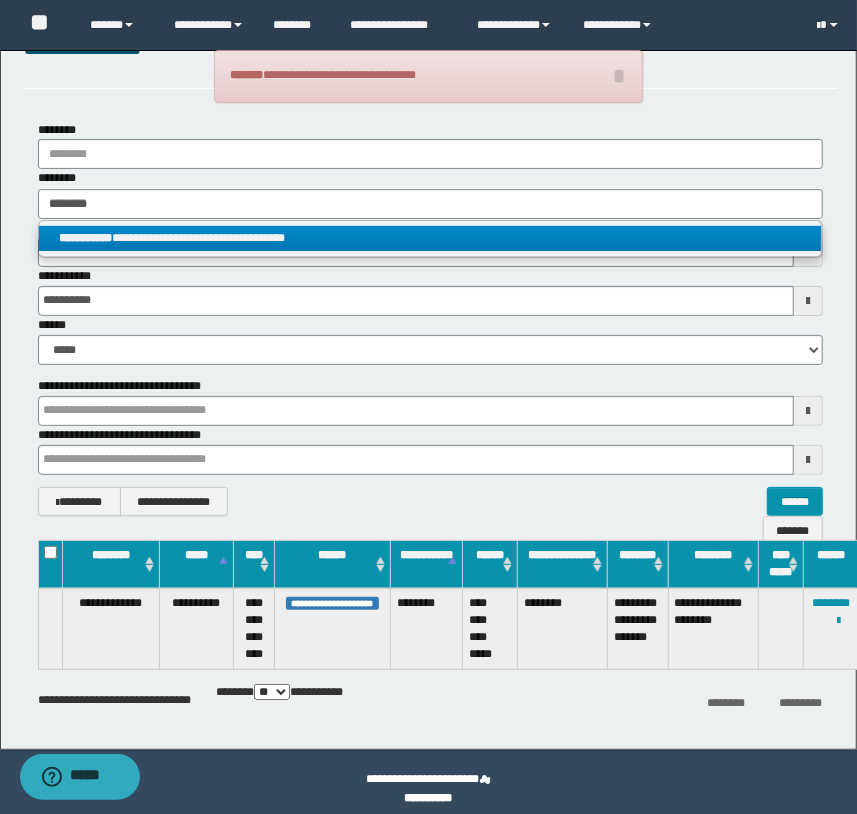 click on "**********" at bounding box center [430, 238] 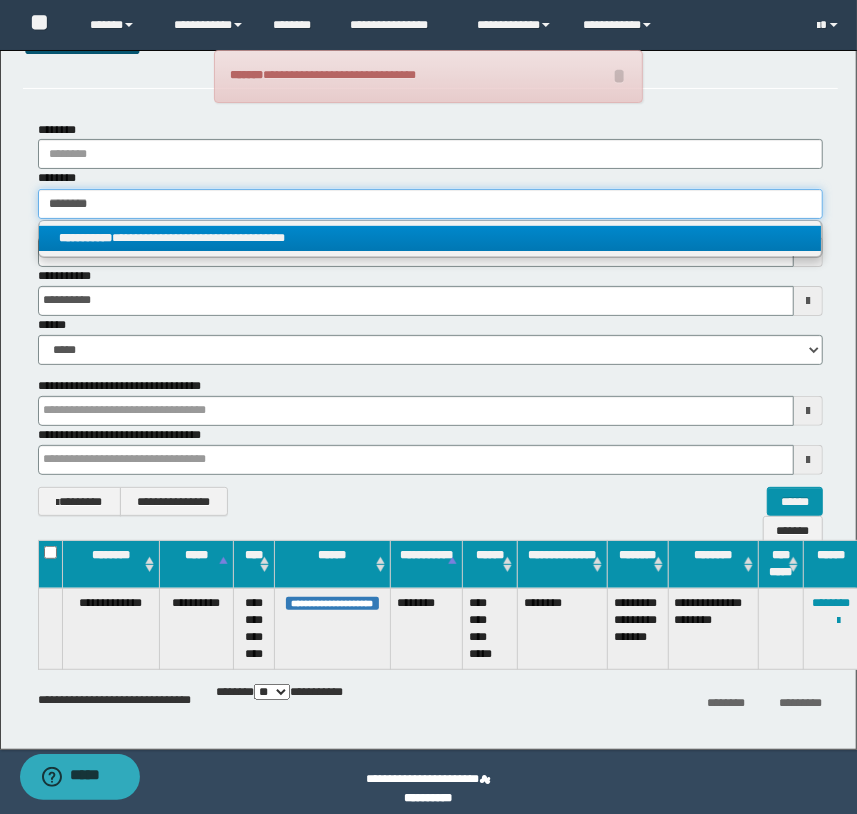 type 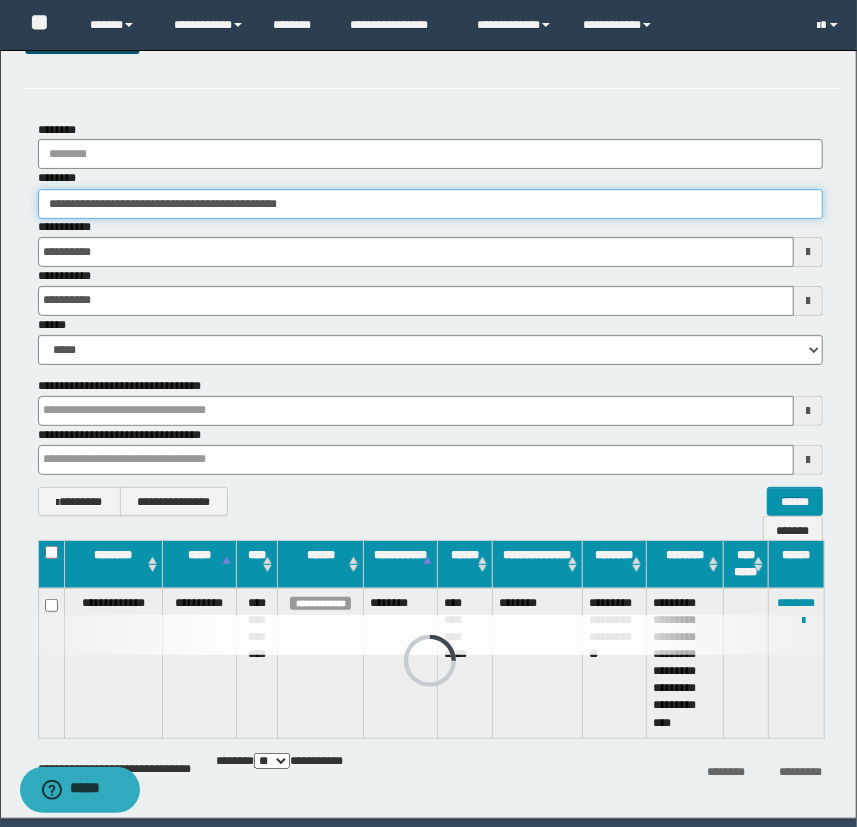 click on "**********" at bounding box center (431, 204) 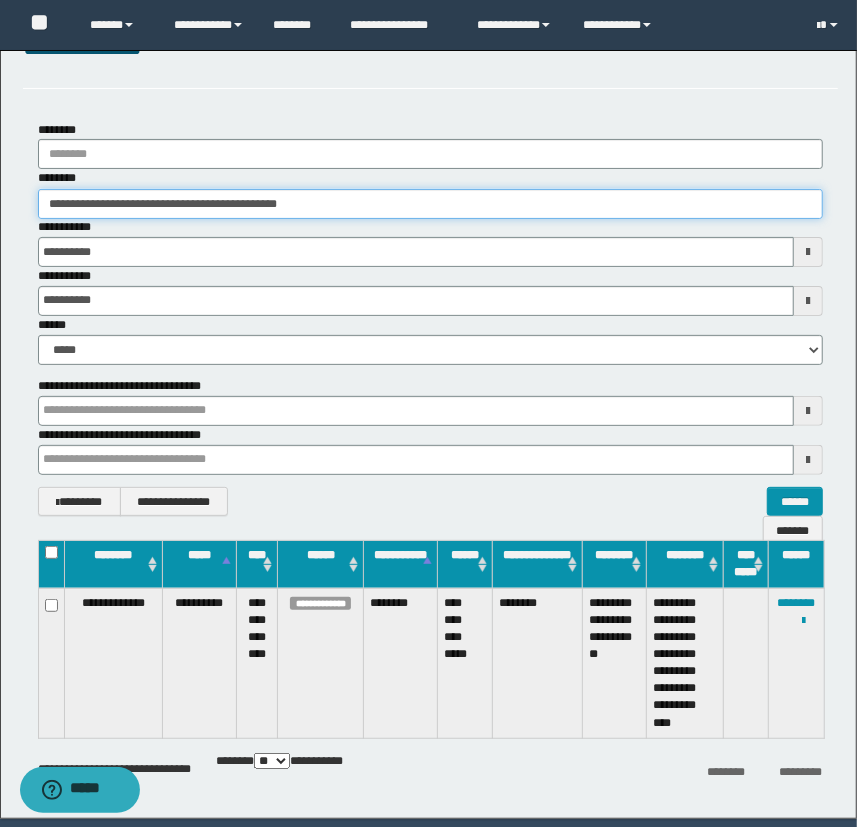 click on "**********" at bounding box center (431, 204) 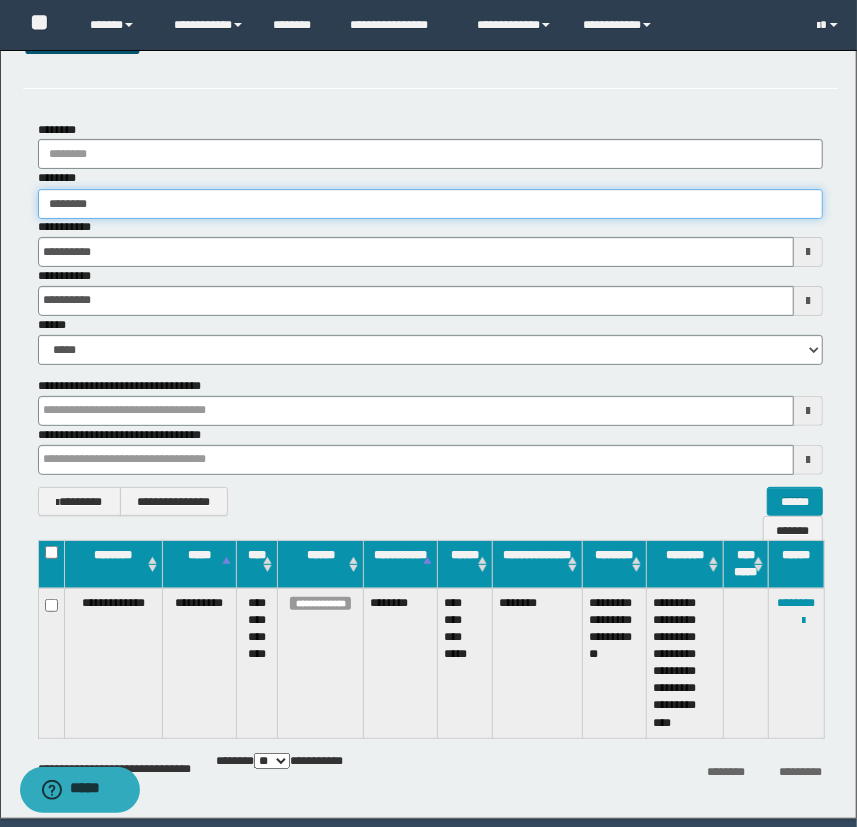 type on "********" 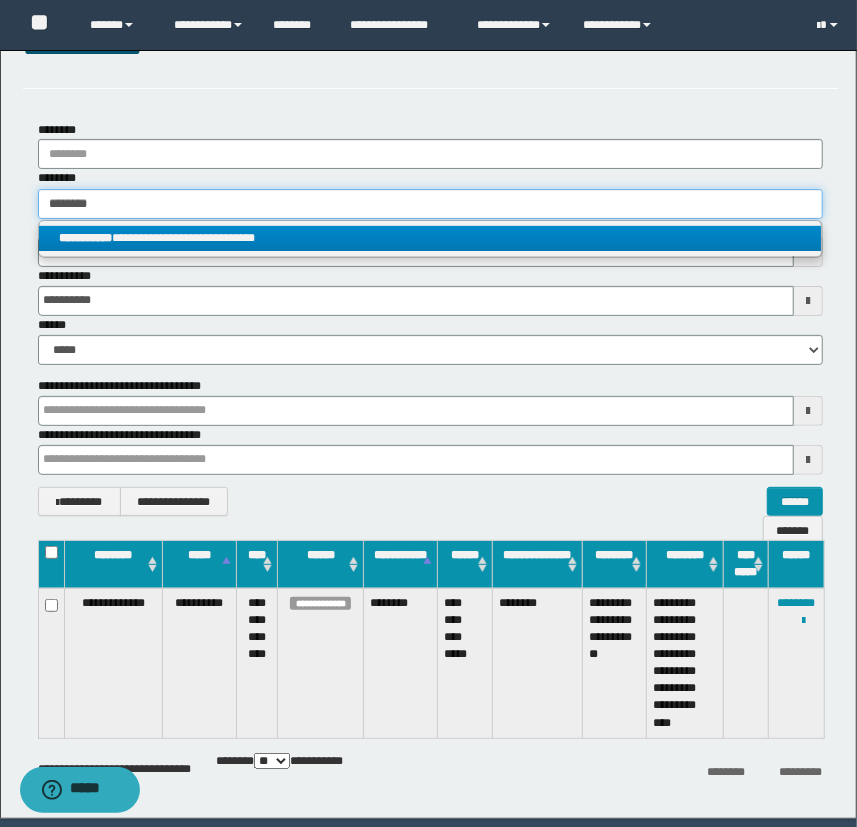 type on "********" 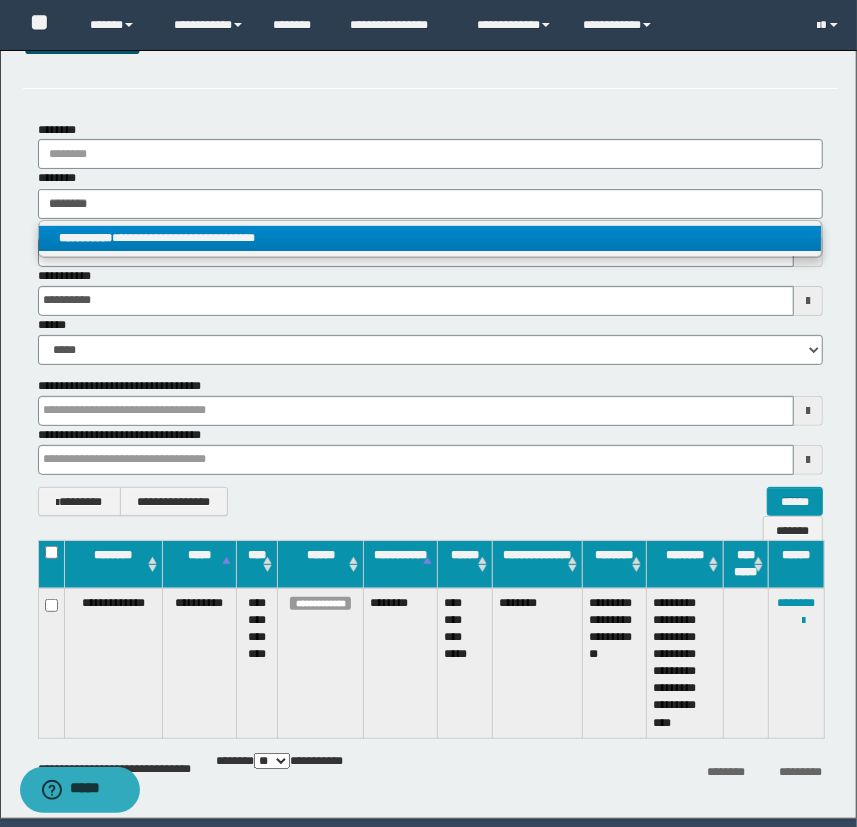 click on "**********" at bounding box center [430, 238] 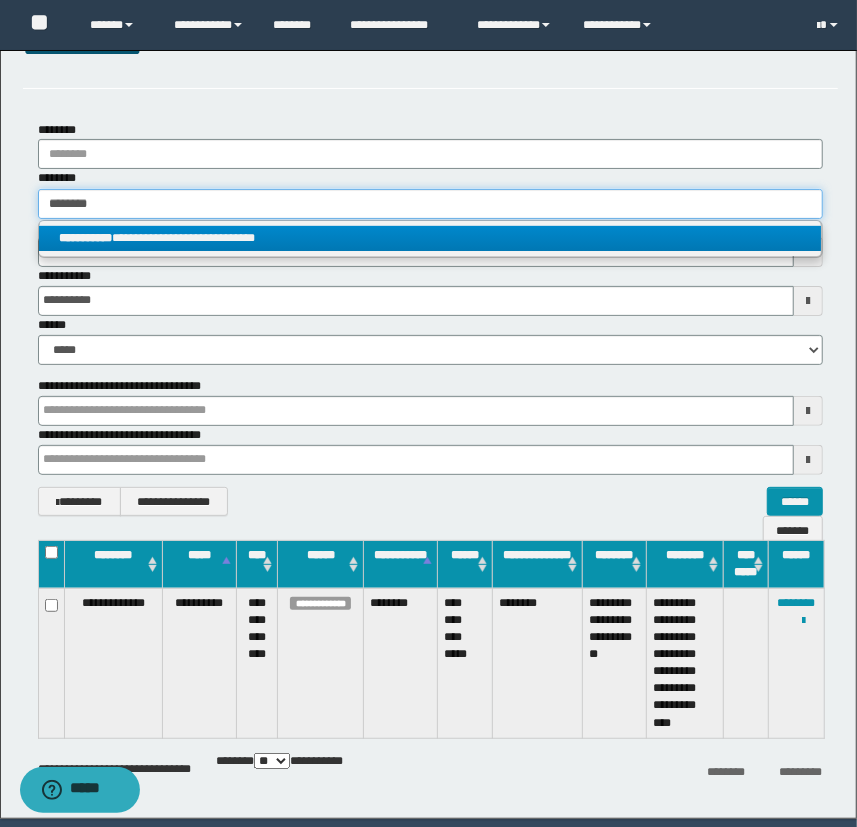 type 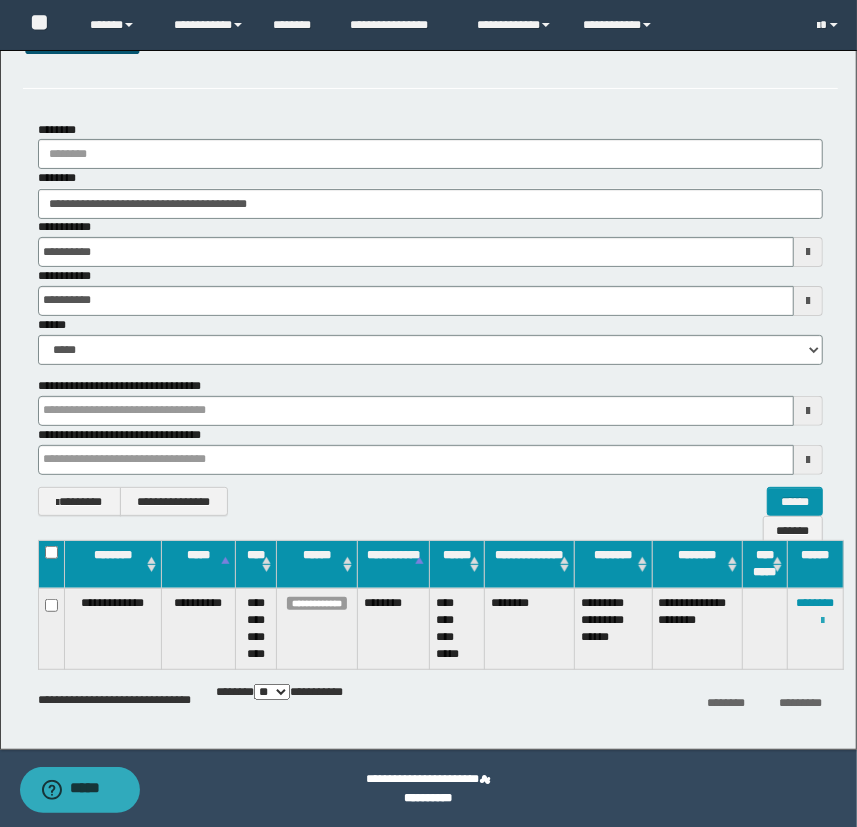 click at bounding box center (823, 621) 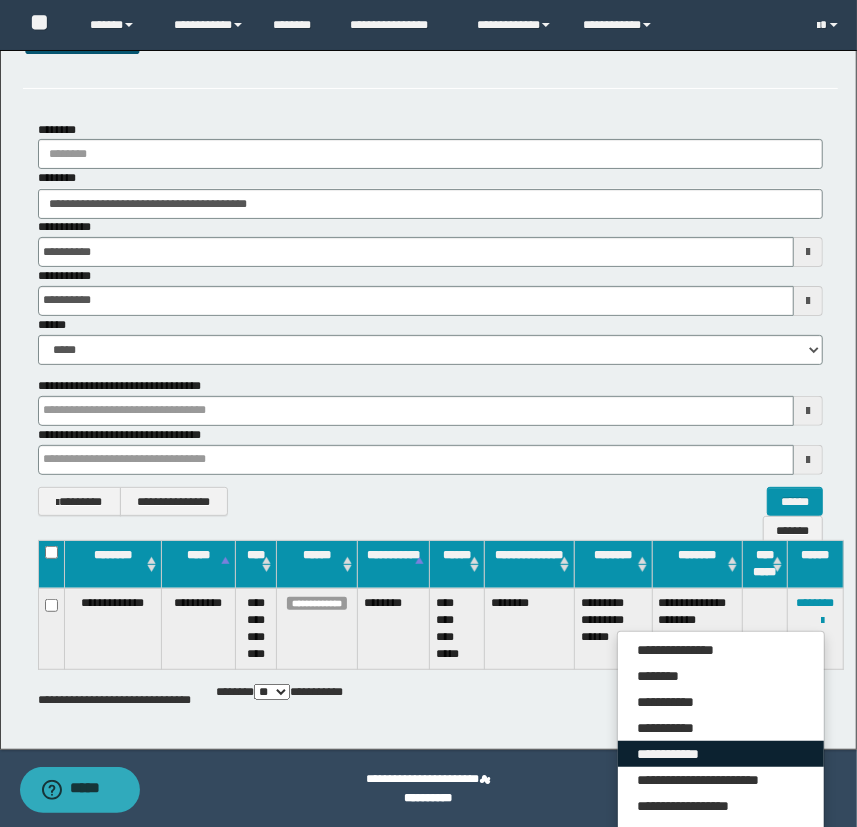 click on "**********" at bounding box center (721, 754) 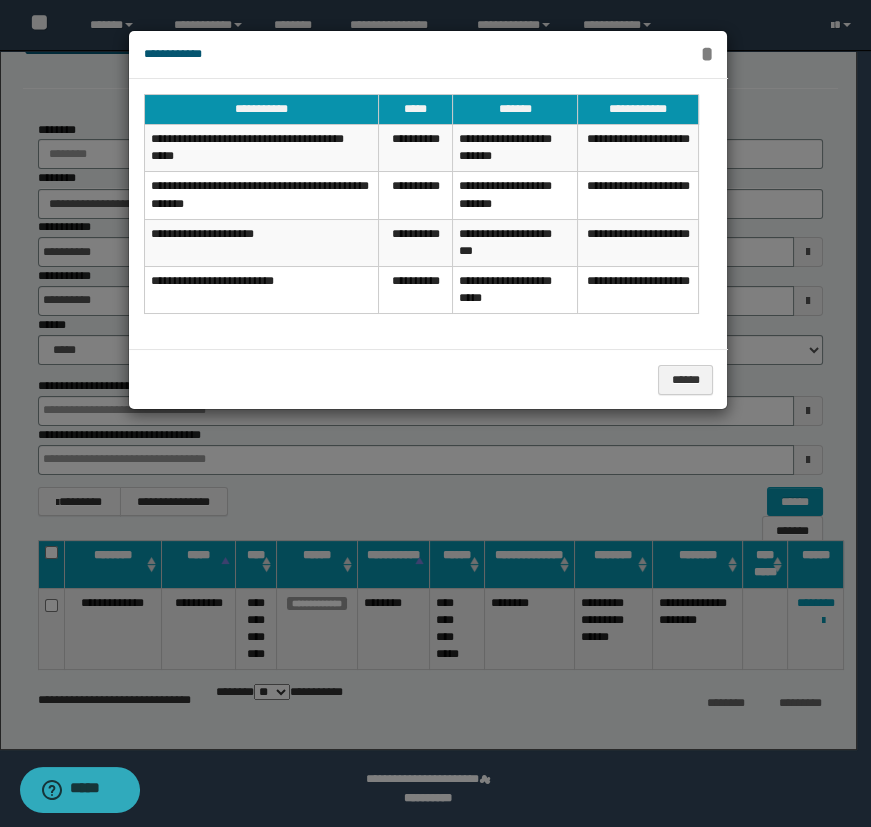 click on "*" at bounding box center (707, 54) 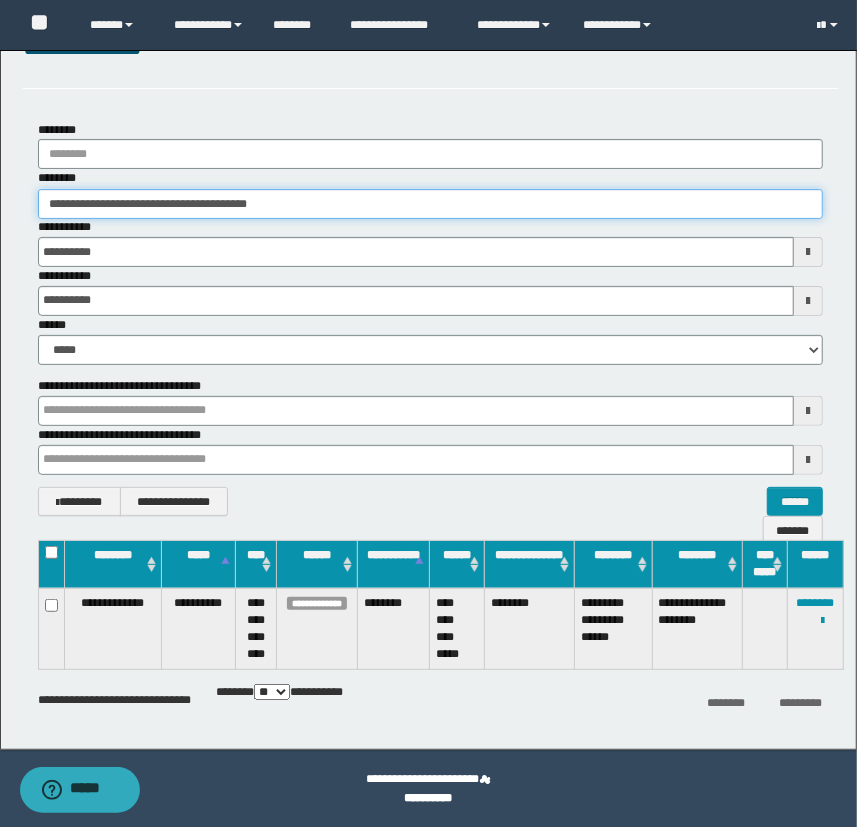 click on "**********" at bounding box center (431, 204) 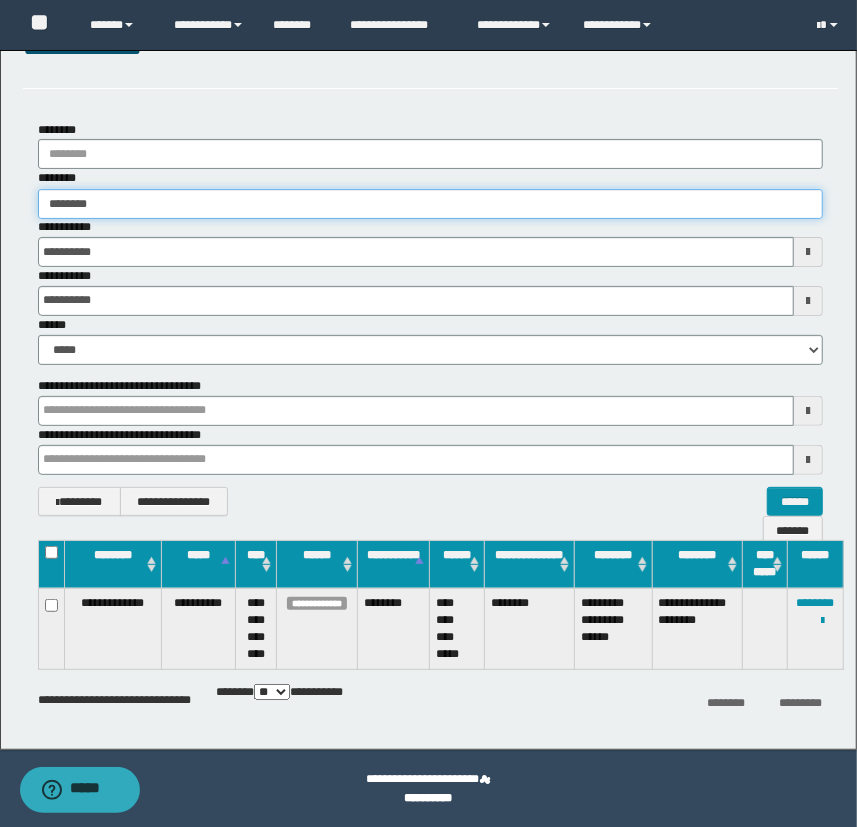 type on "********" 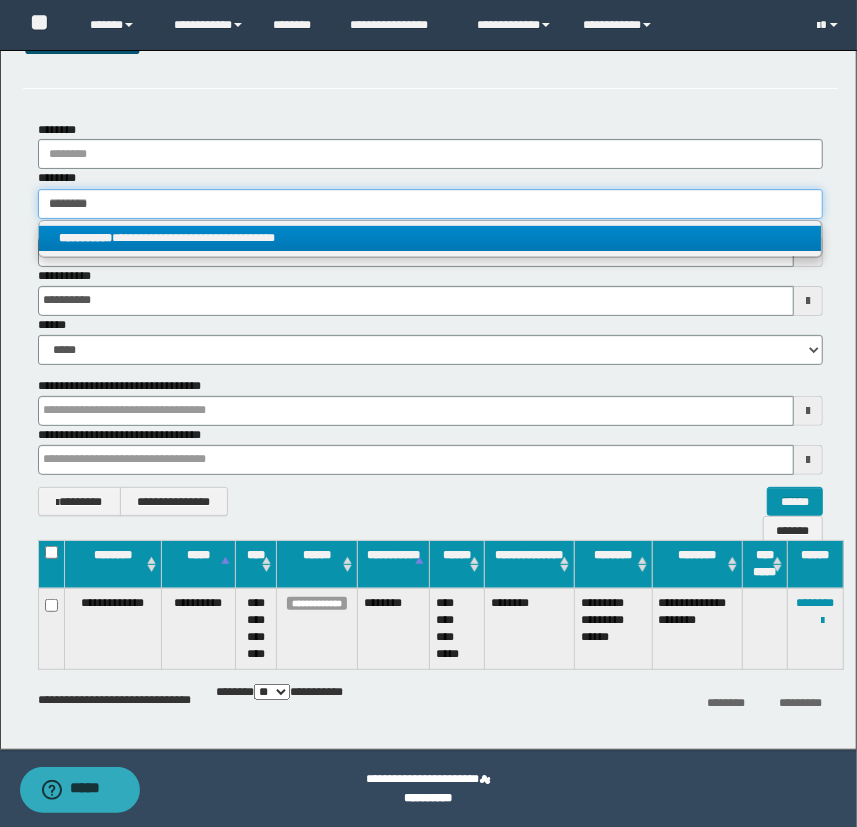 type on "********" 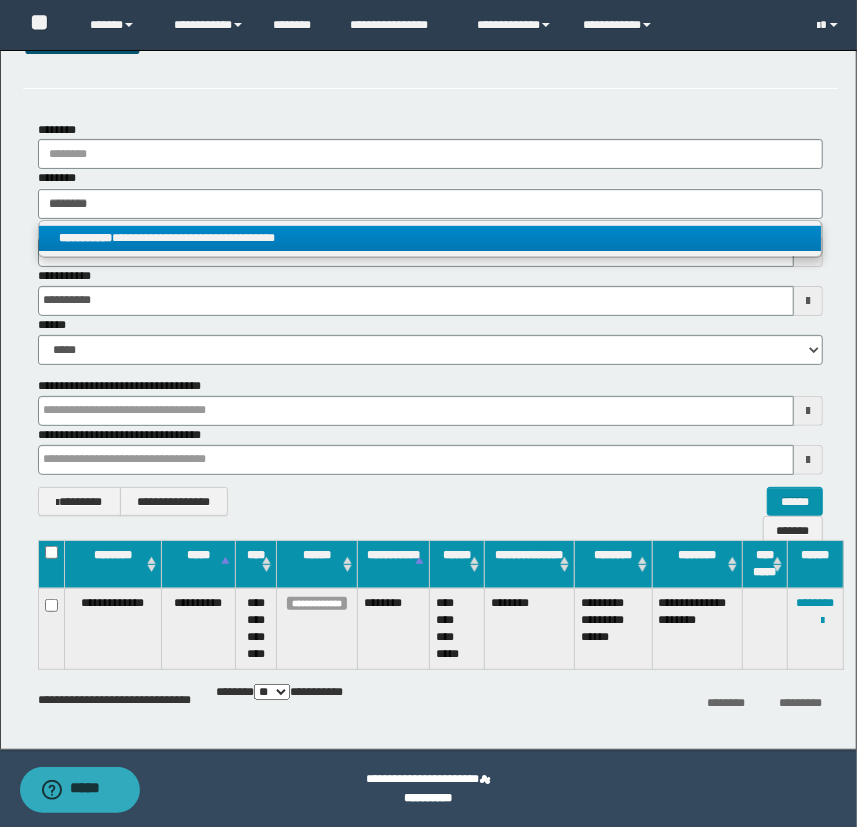 click on "**********" at bounding box center (430, 238) 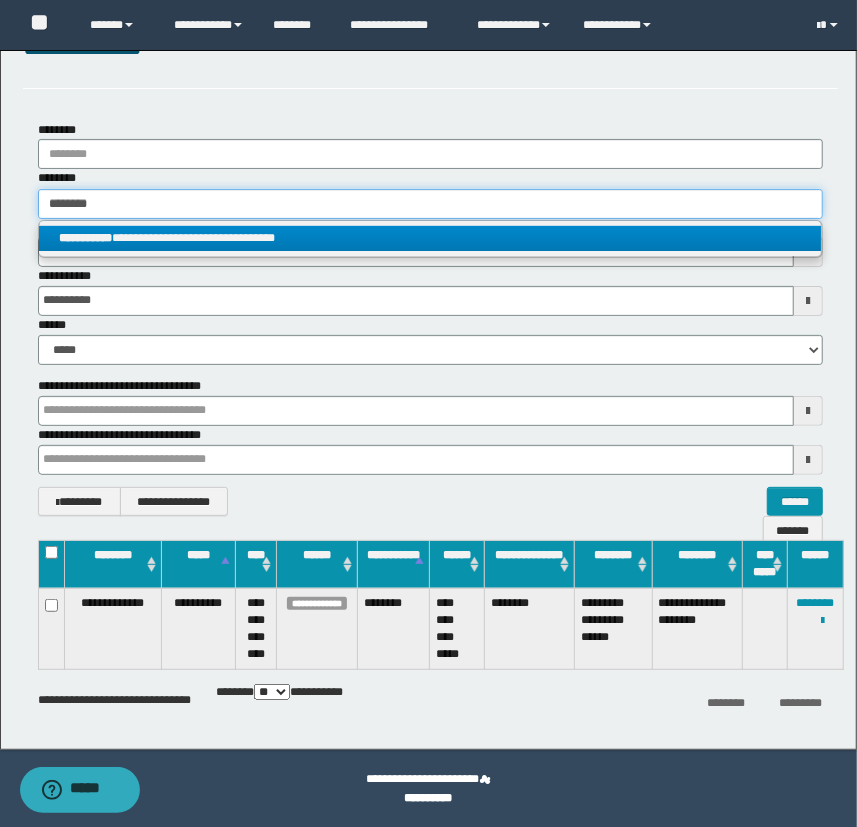type 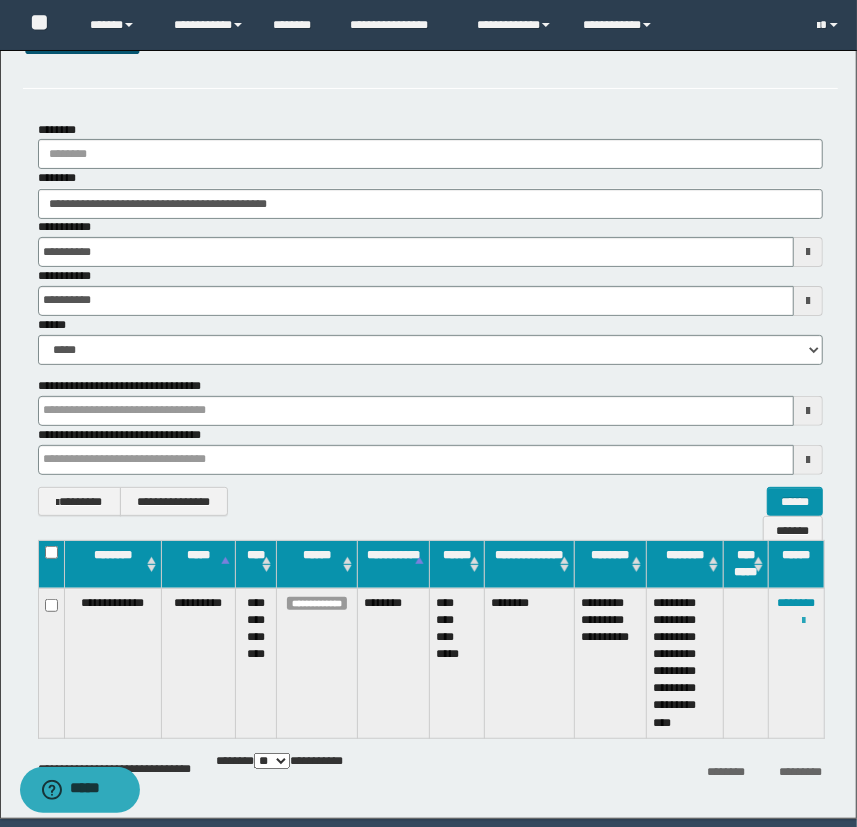 click at bounding box center [803, 621] 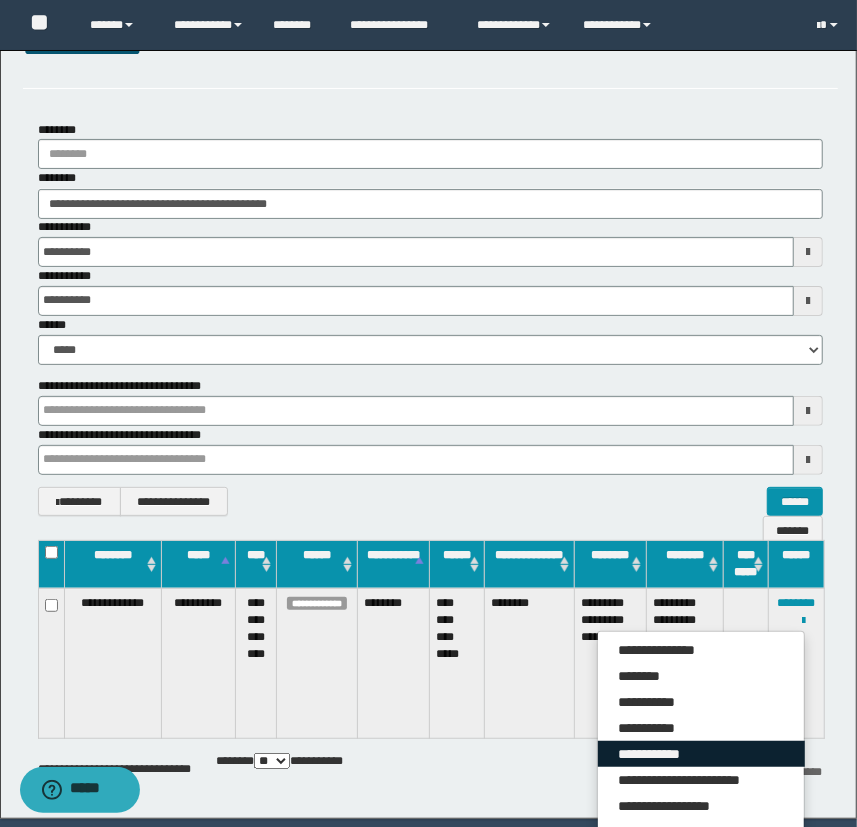 click on "**********" at bounding box center [701, 754] 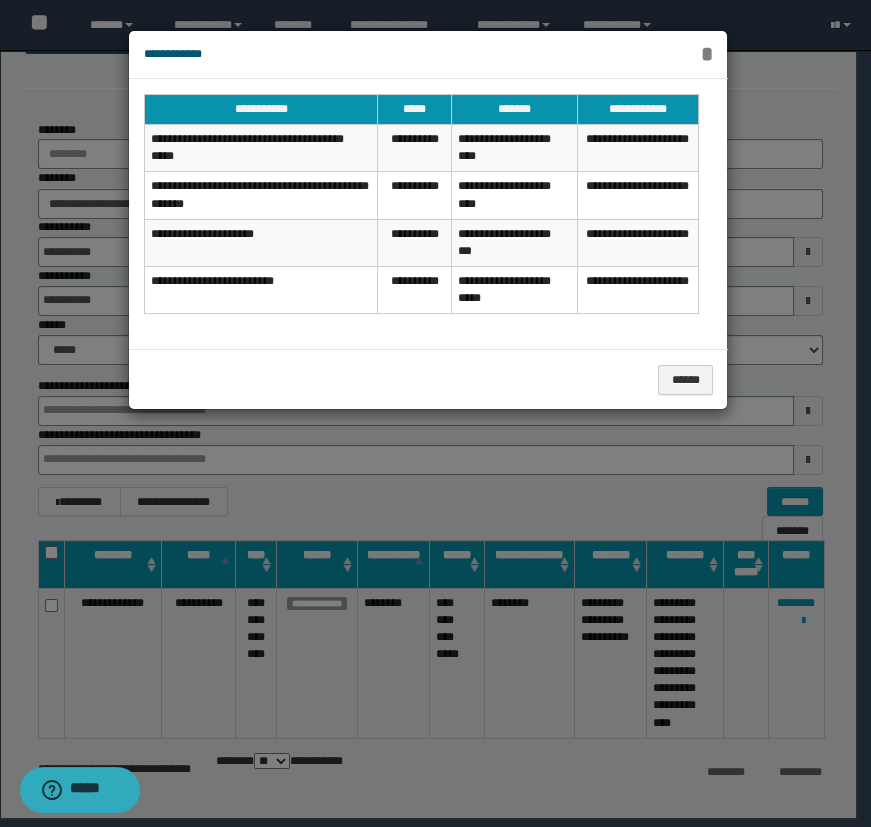 click on "*" at bounding box center [707, 54] 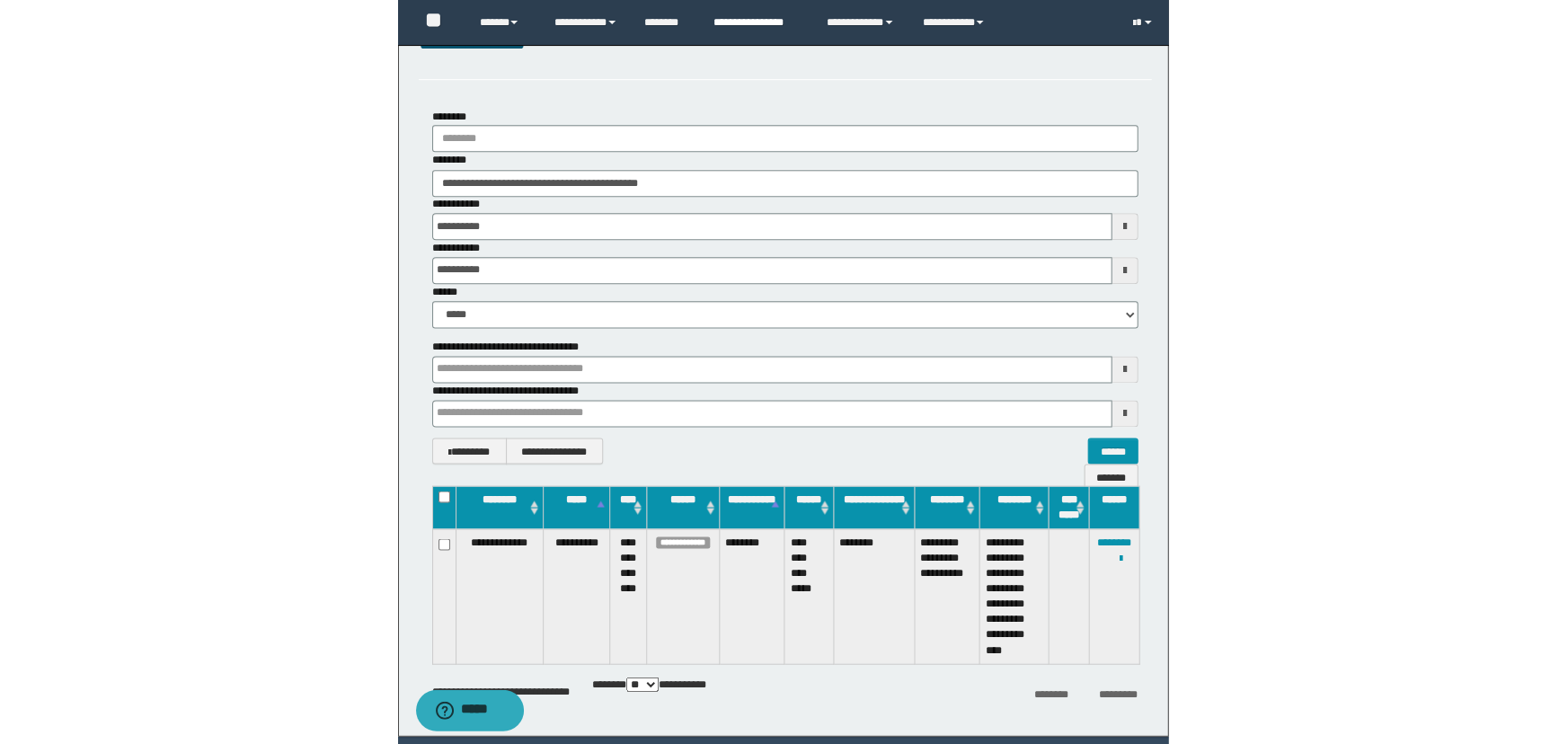 scroll, scrollTop: 0, scrollLeft: 0, axis: both 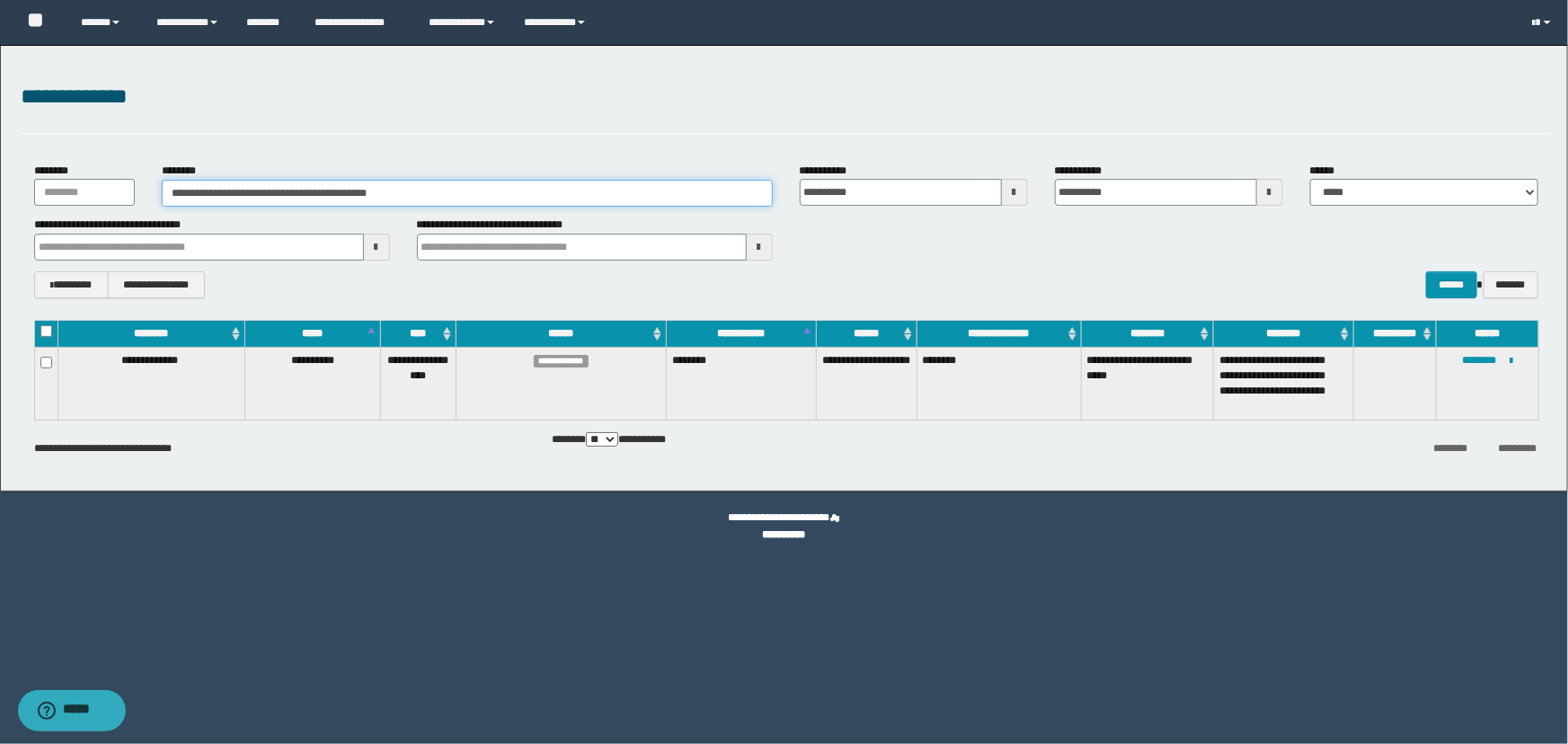 click on "**********" at bounding box center [786, 230] 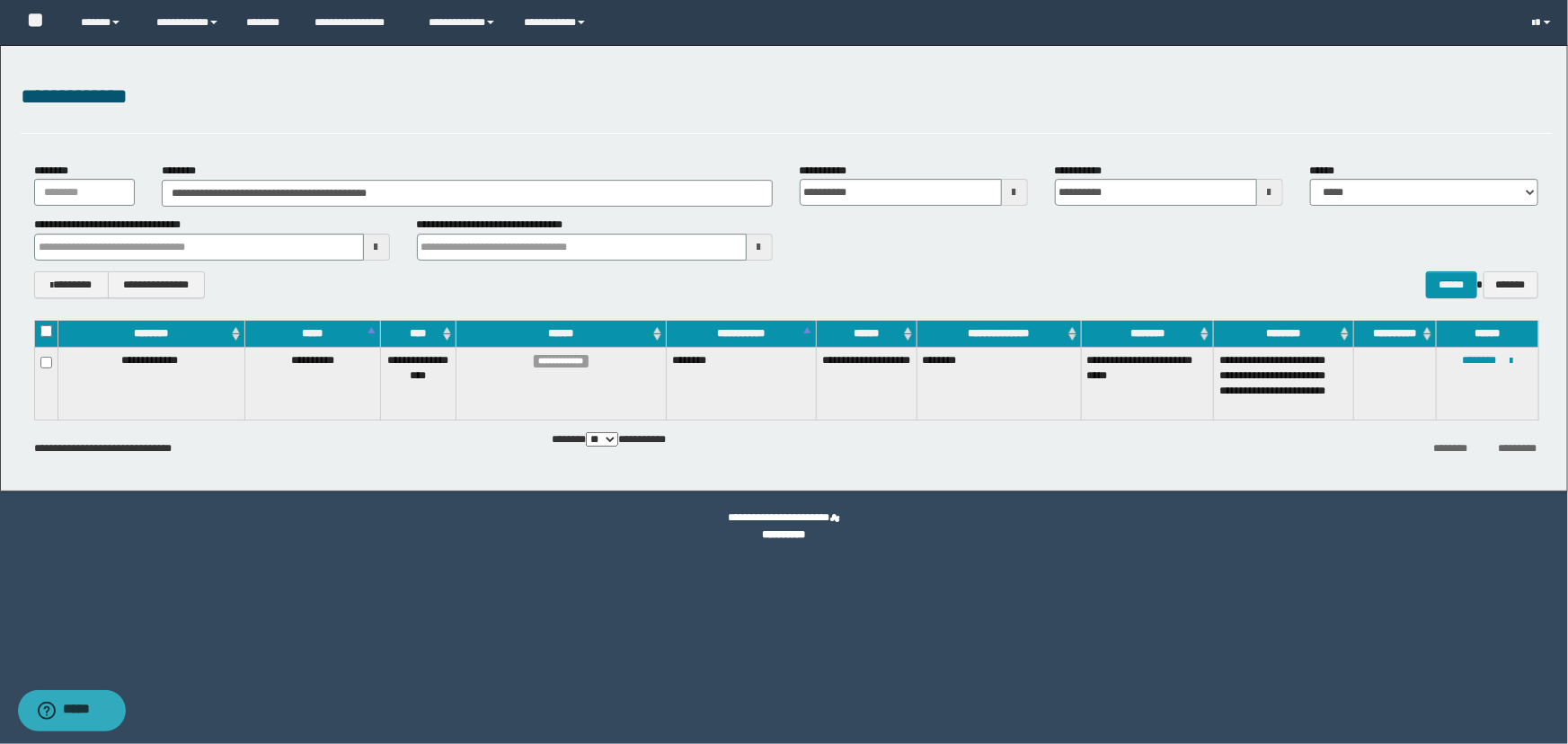 click on "**********" at bounding box center (786, 230) 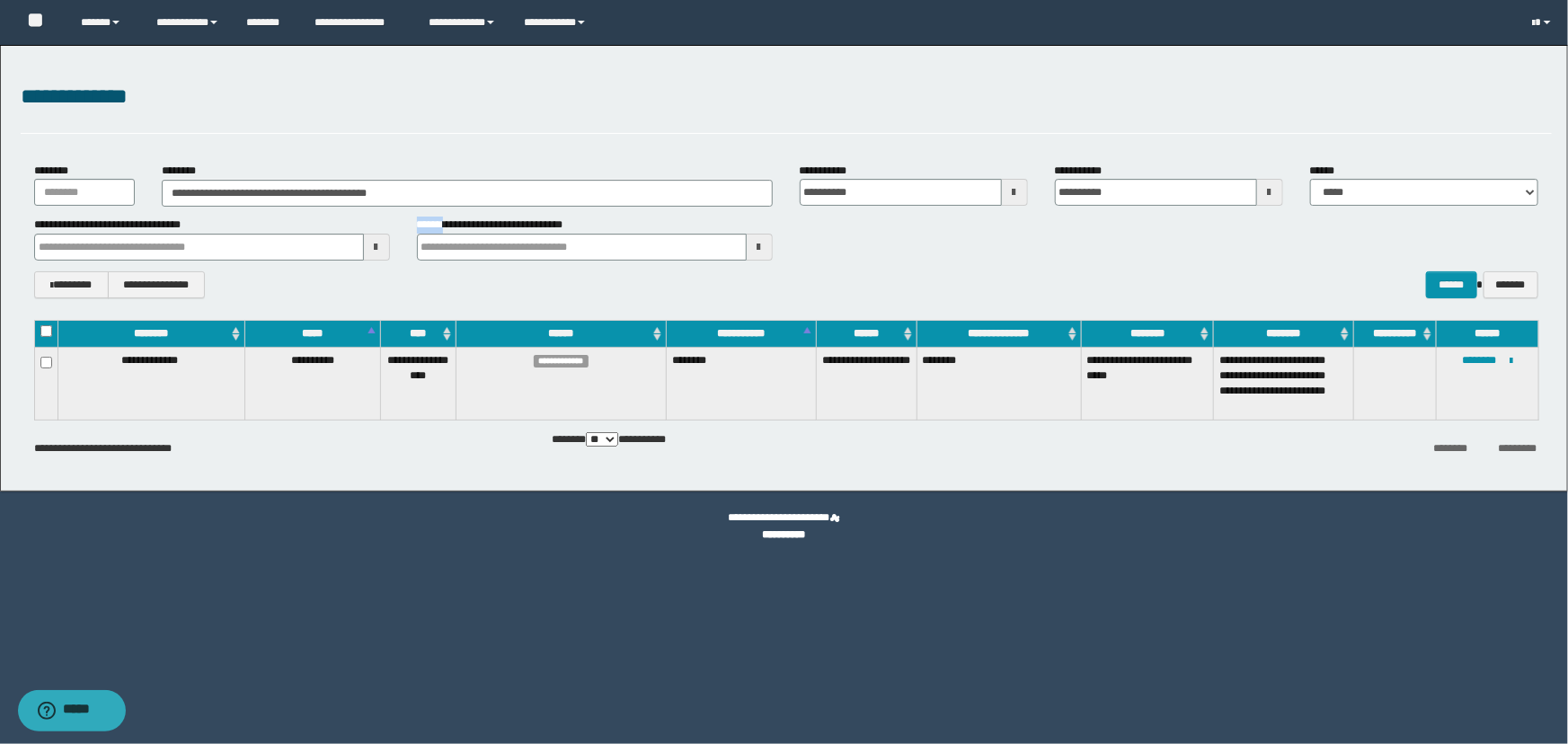 click on "**********" at bounding box center (786, 230) 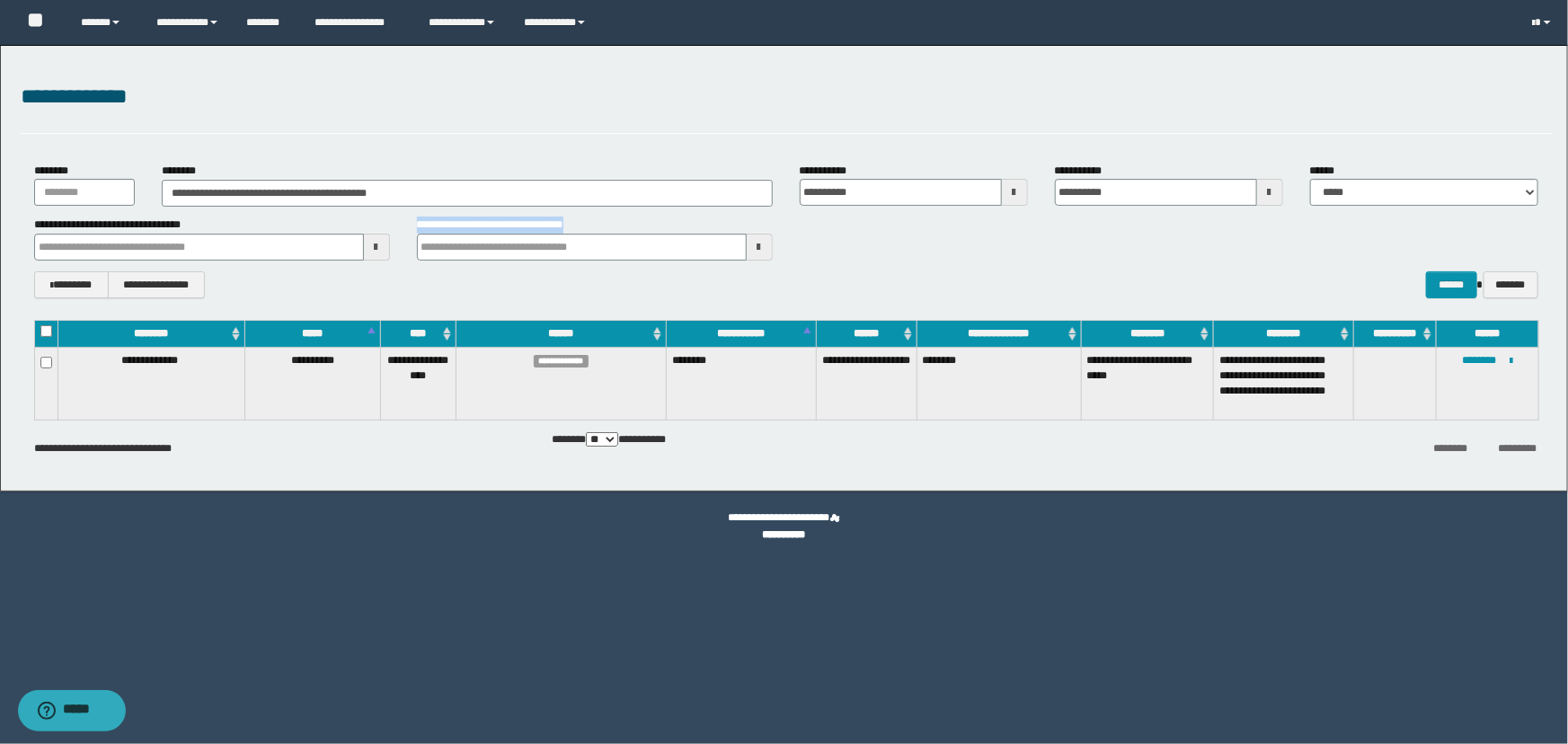 click on "**********" at bounding box center (786, 230) 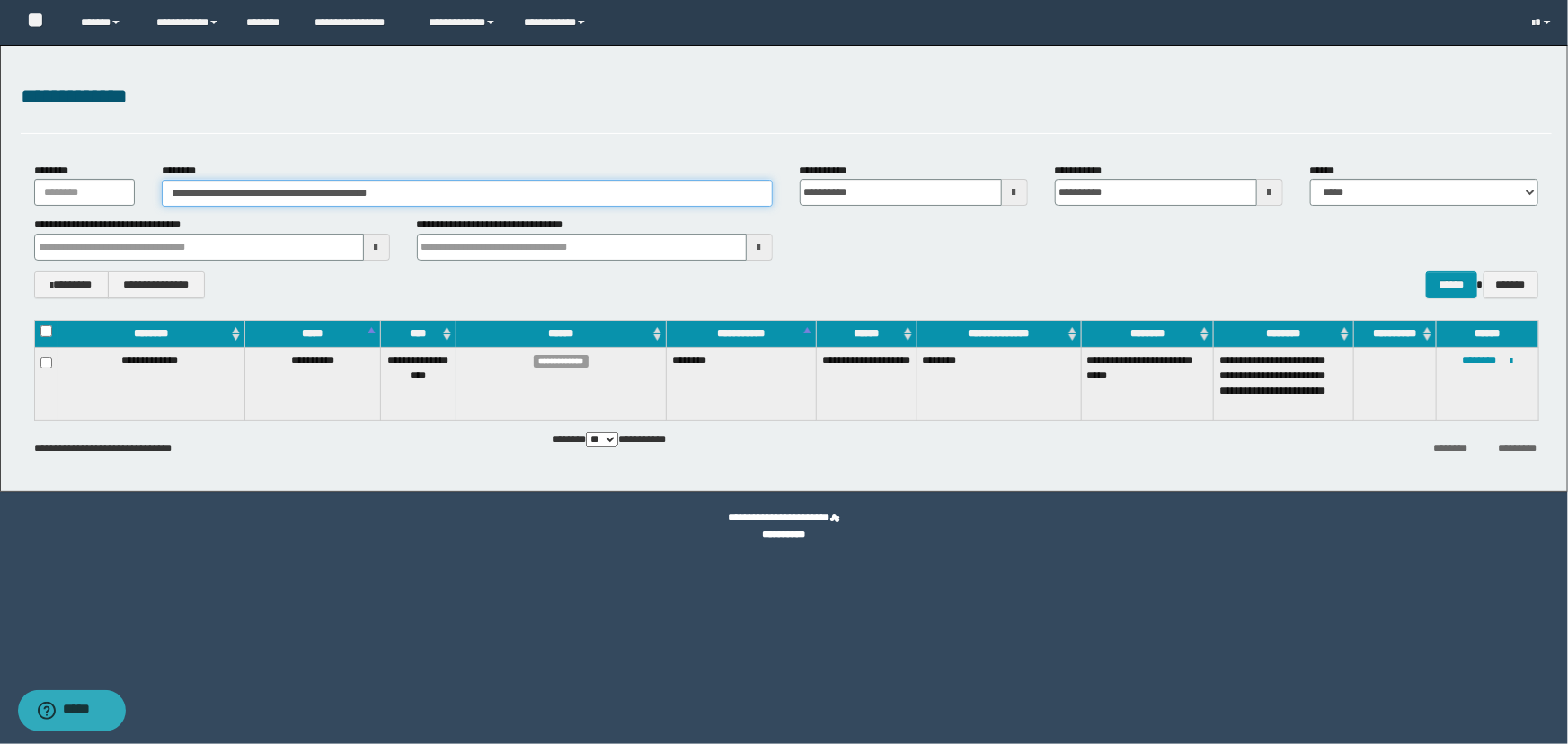 click on "**********" at bounding box center (467, 193) 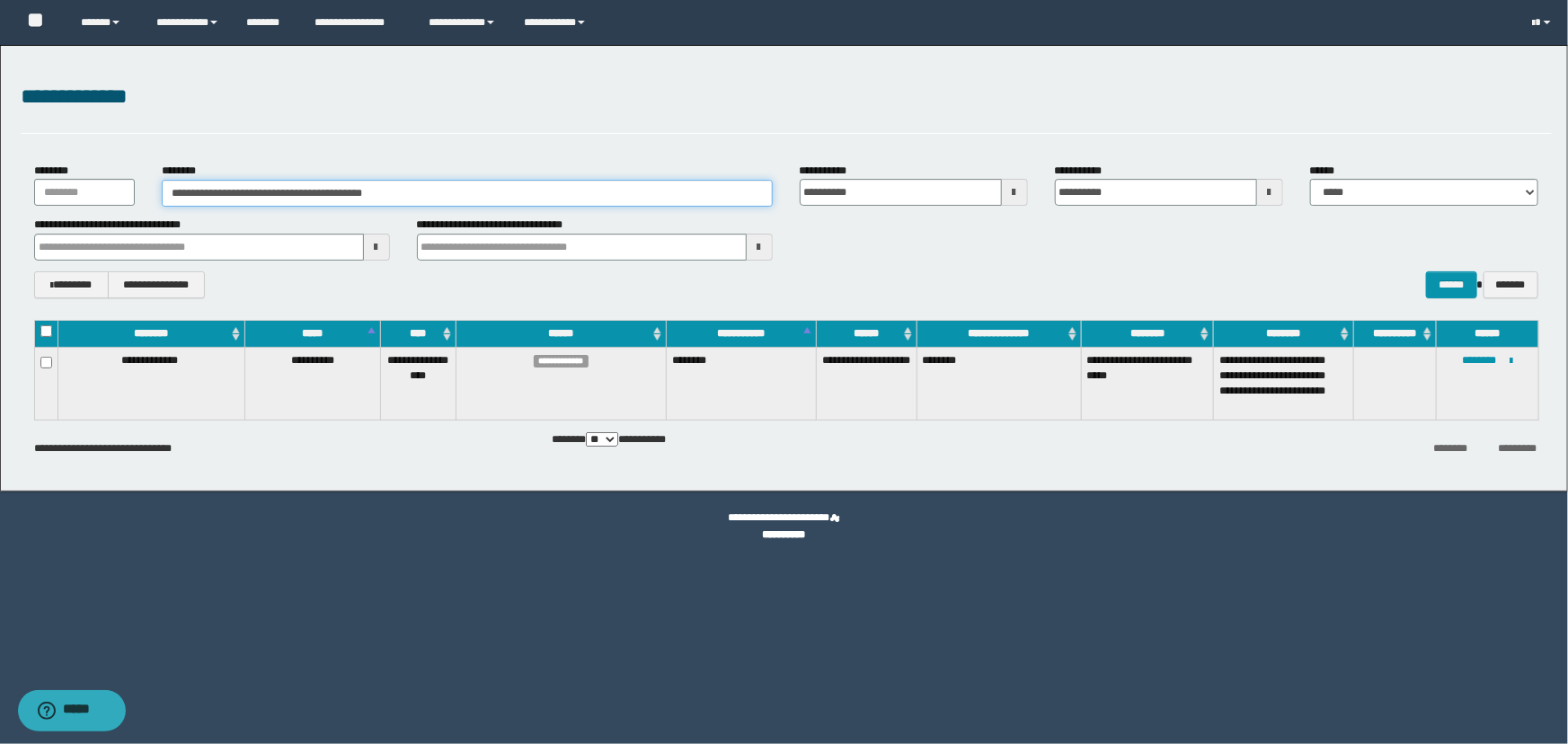 click on "**********" at bounding box center [467, 193] 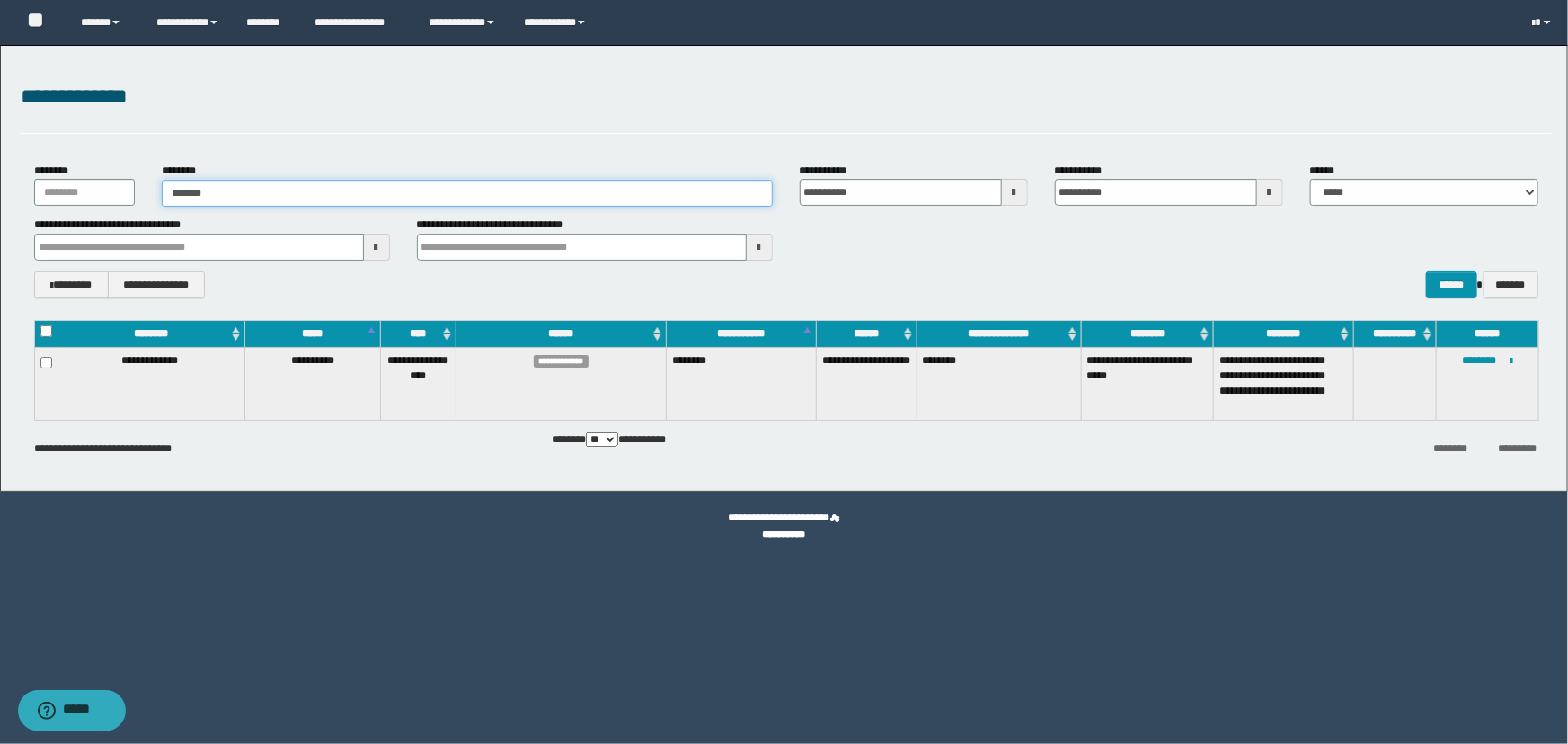 type on "*******" 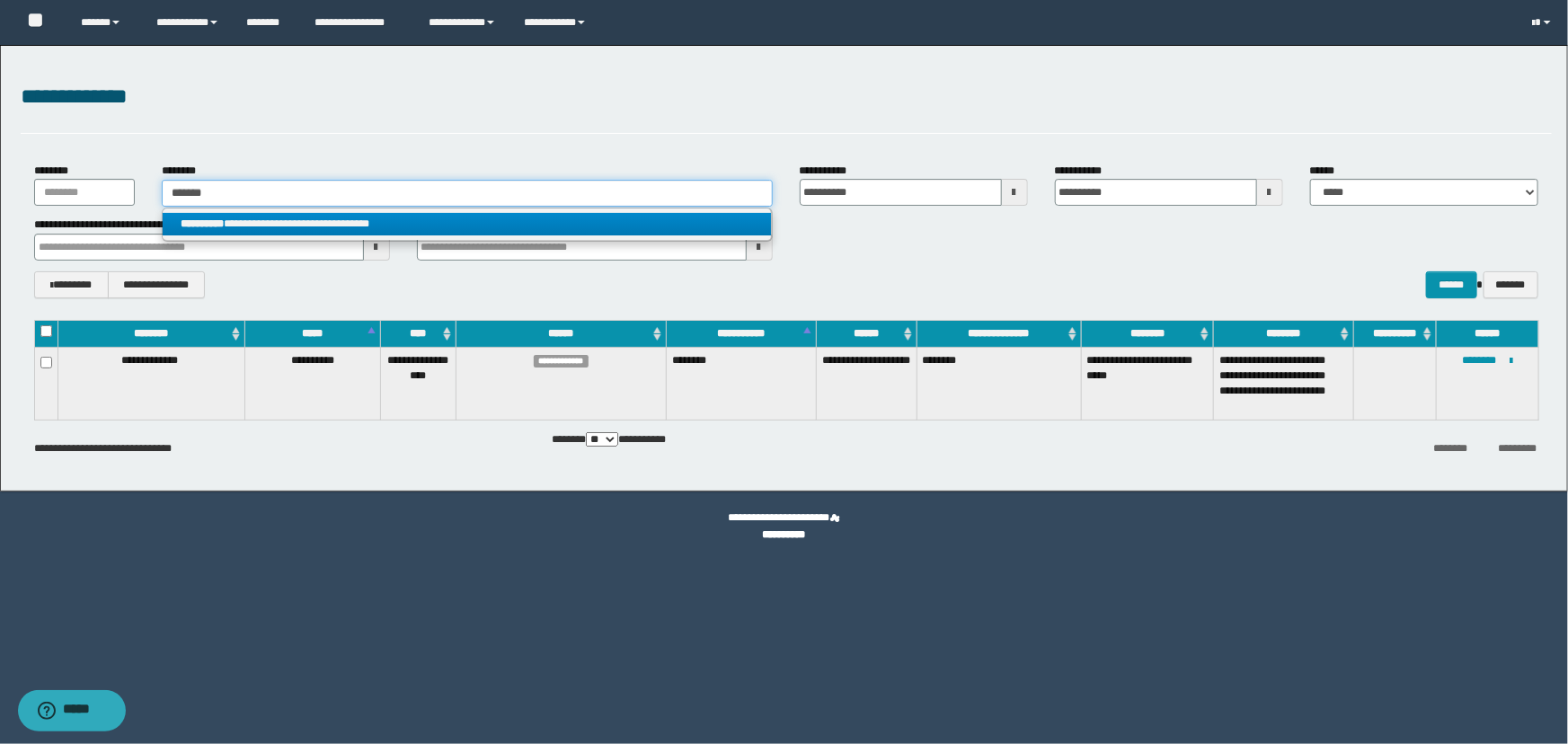 type on "*******" 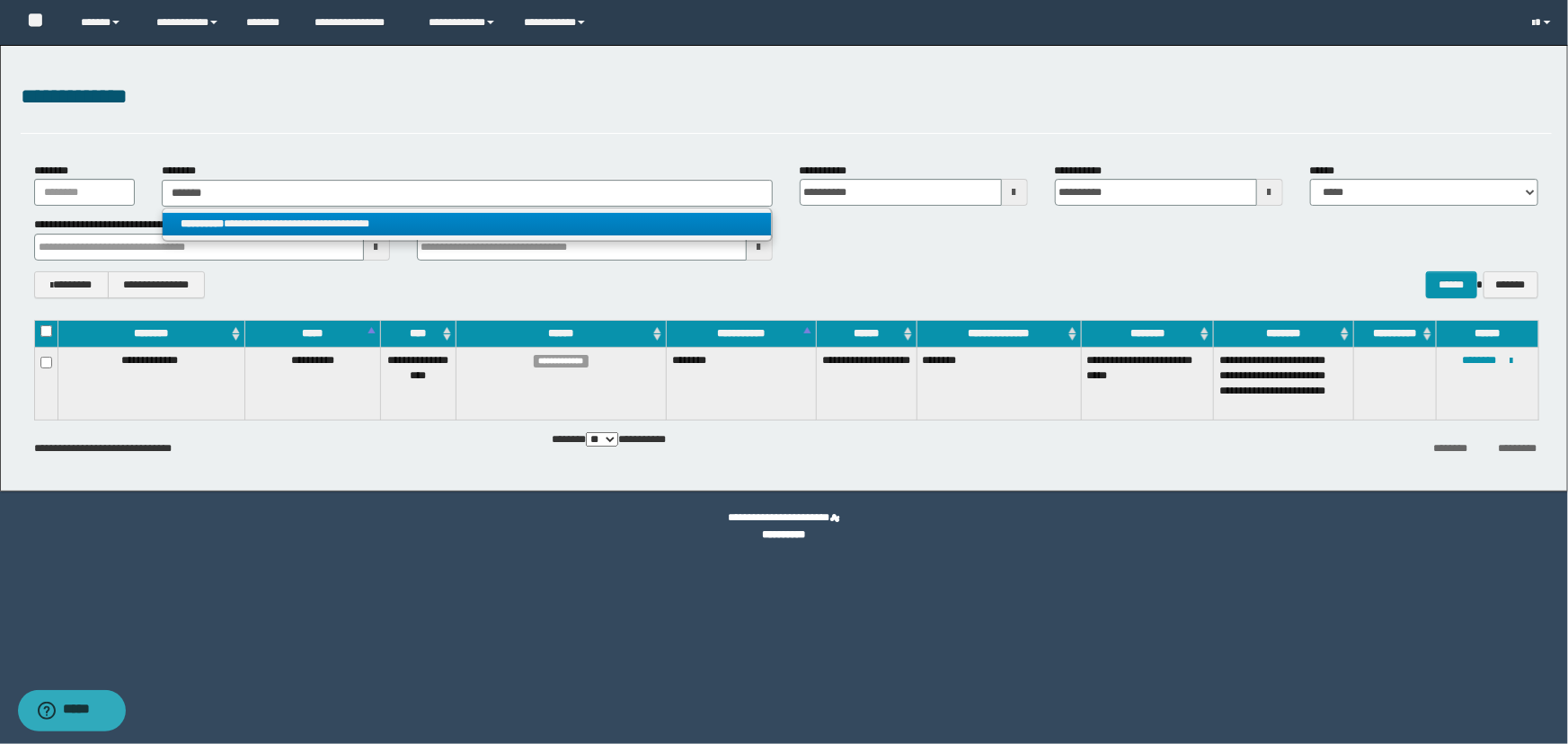 click on "**********" at bounding box center (466, 224) 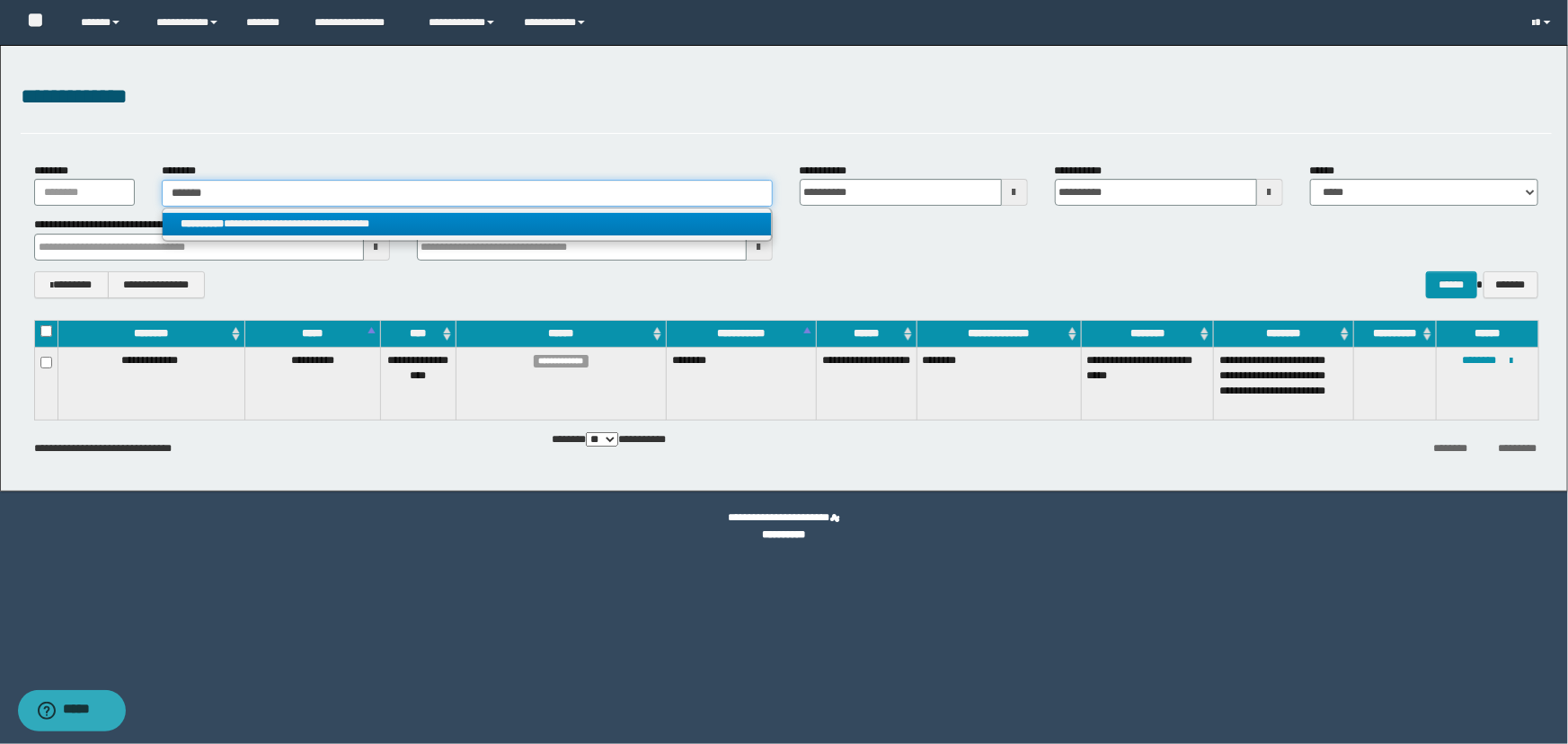 type 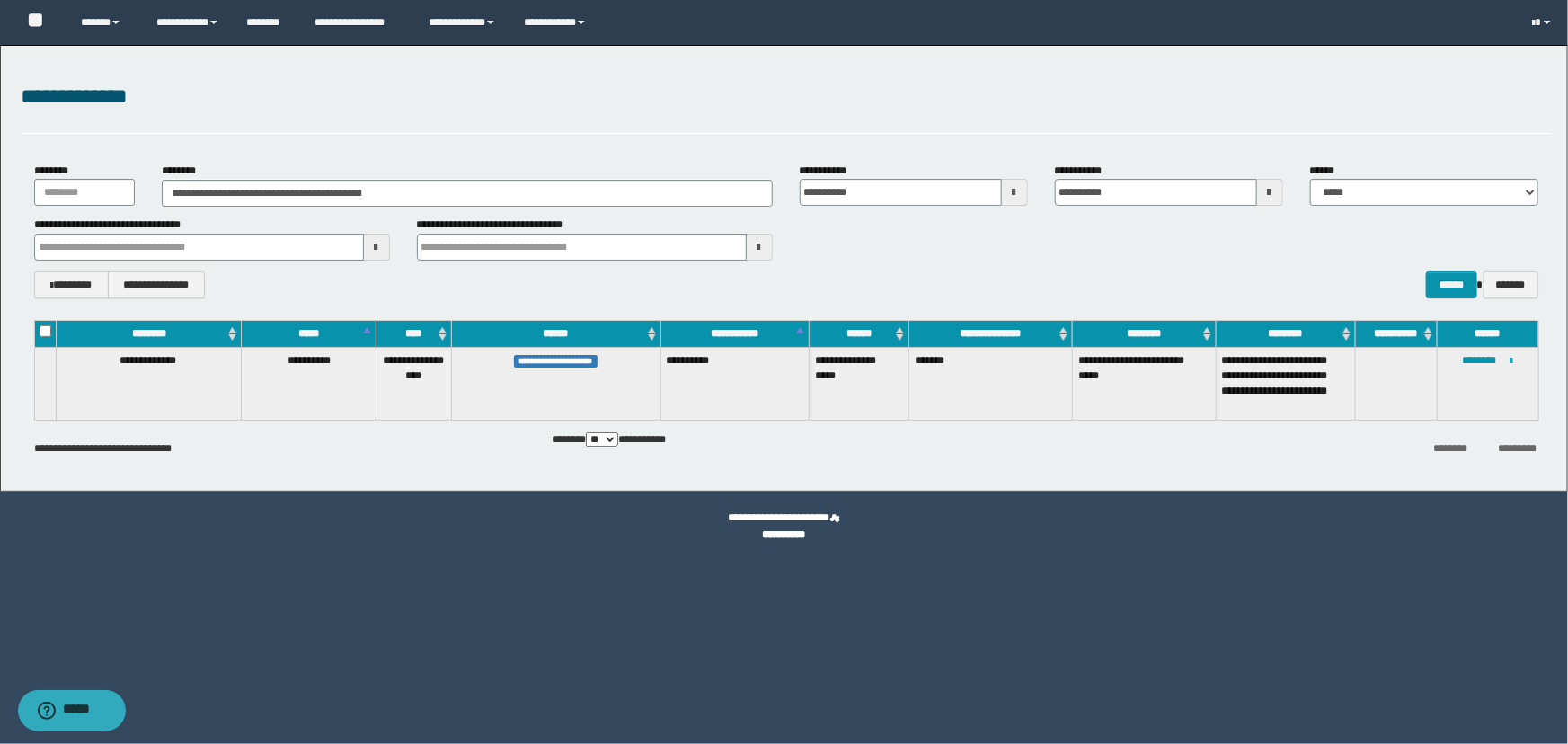 click at bounding box center [1511, 361] 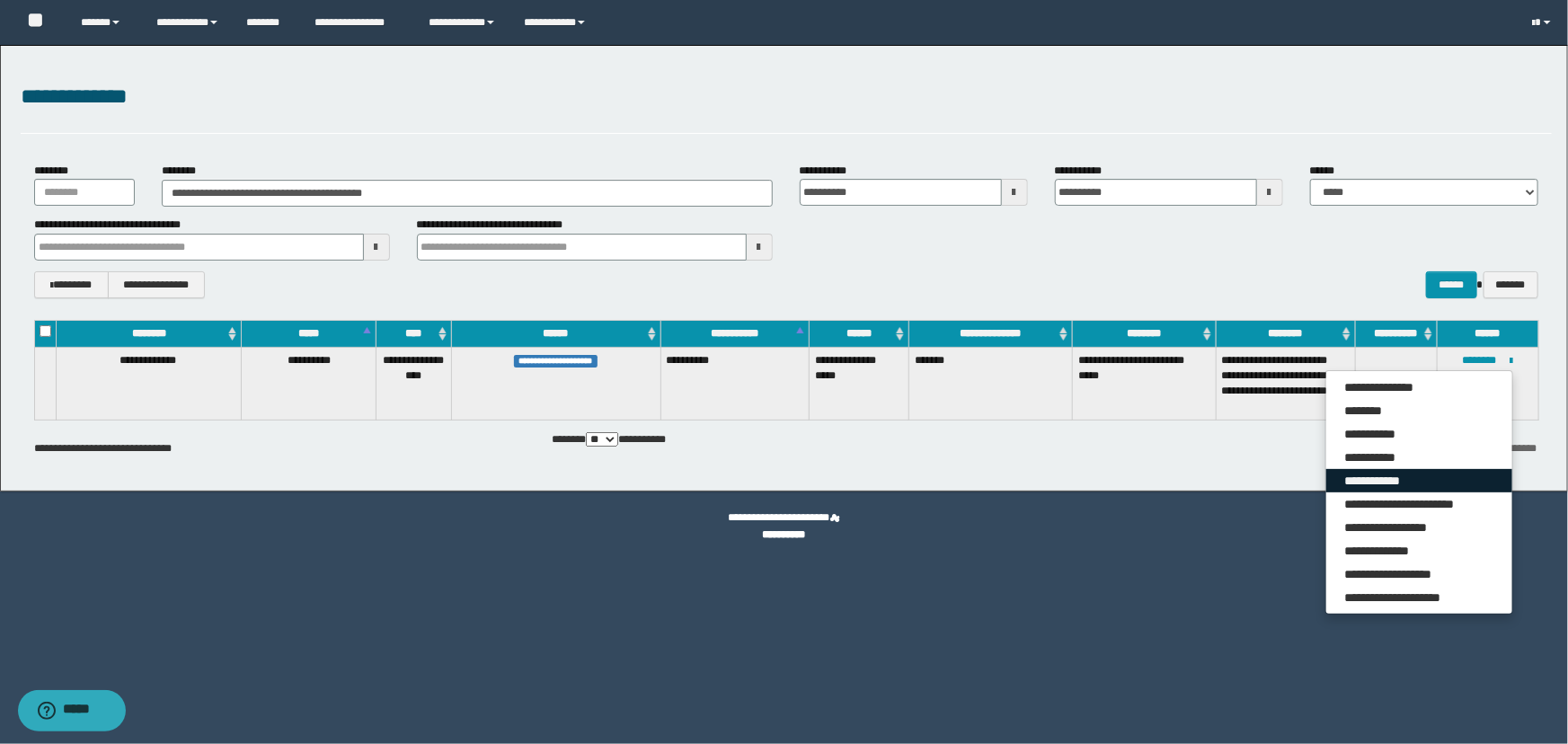 click on "**********" at bounding box center [1419, 481] 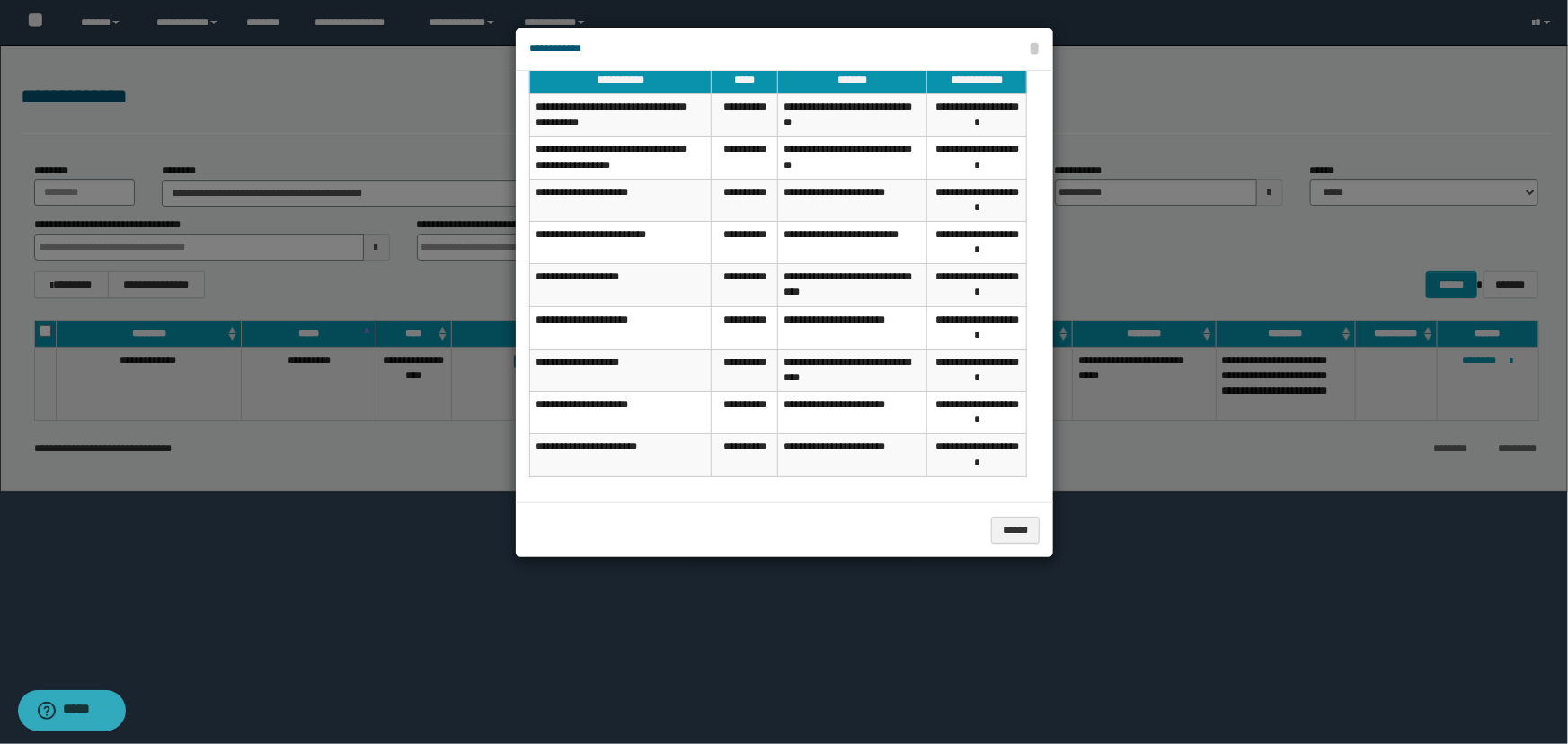 scroll, scrollTop: 22, scrollLeft: 0, axis: vertical 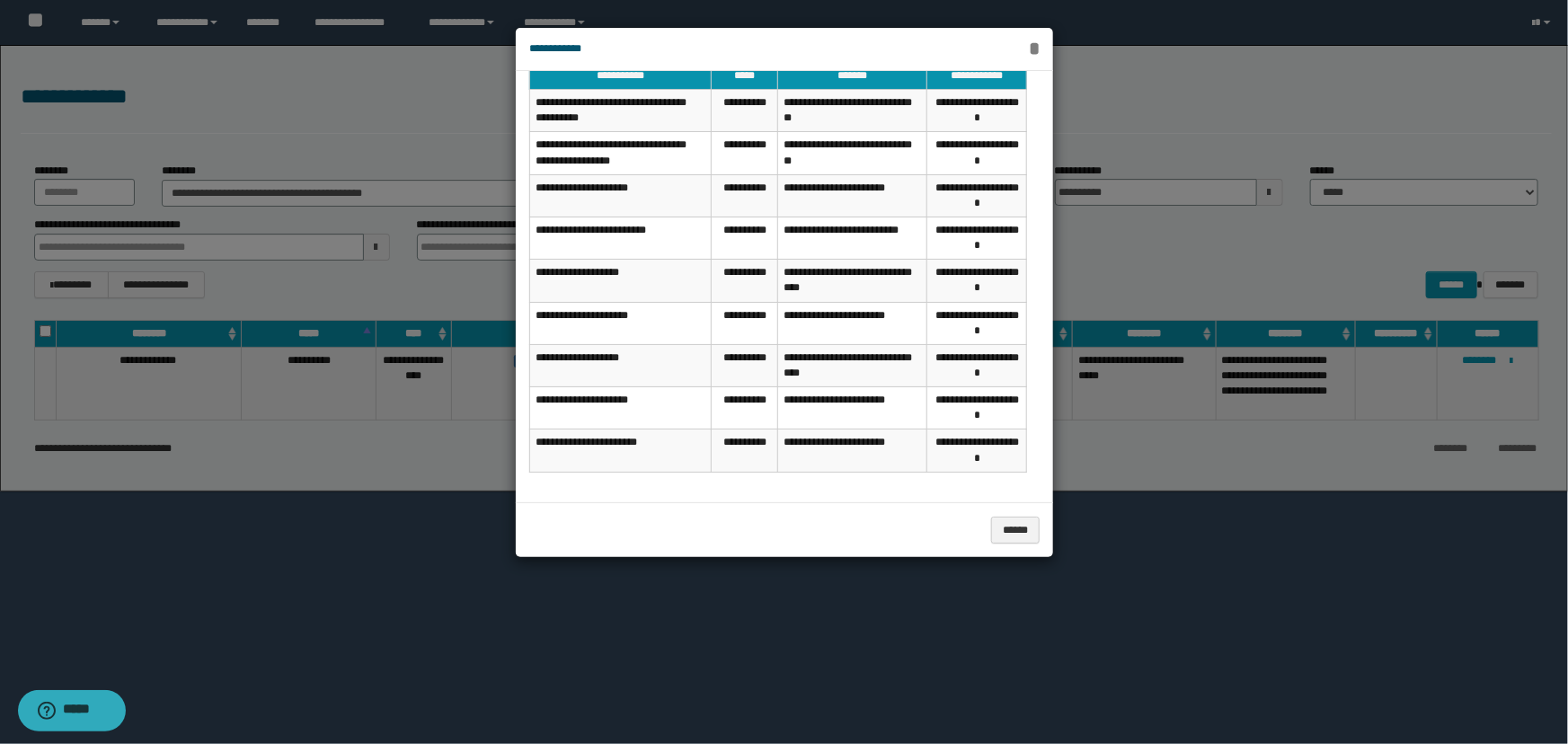 click on "*" at bounding box center [1034, 49] 